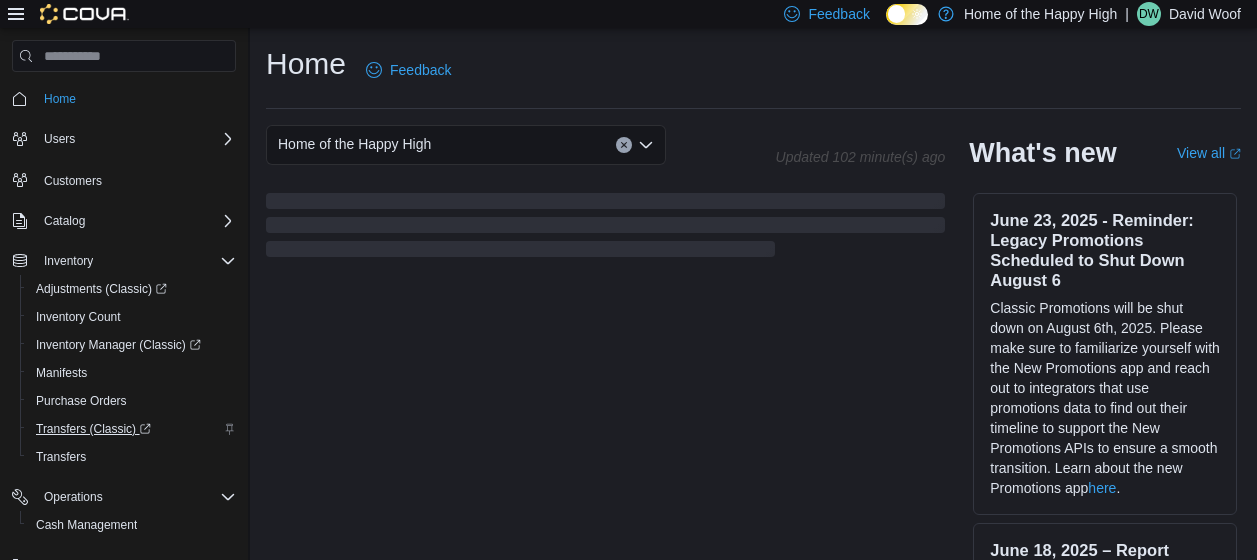scroll, scrollTop: 0, scrollLeft: 0, axis: both 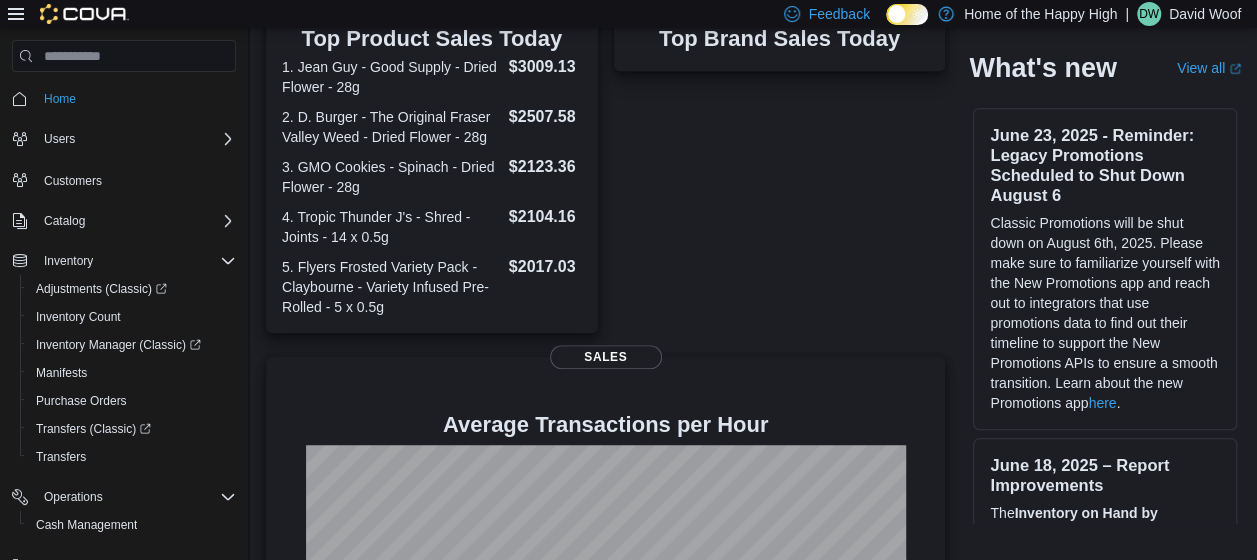 click on "Home Users Customers Catalog Inventory Adjustments (Classic) Inventory Count Inventory Manager (Classic) Manifests Purchase Orders Transfers (Classic) Transfers Operations Cash Management Reports Canadian Compliance Dashboards Reports Washington CCRS Settings" at bounding box center (124, 297) 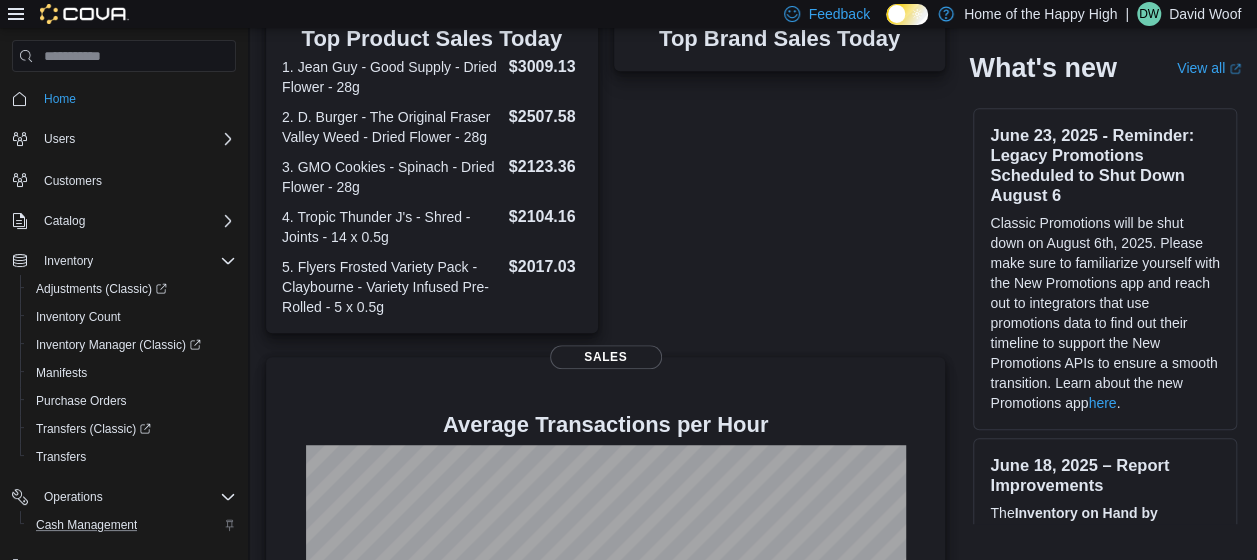 click on "Cash Management" at bounding box center (132, 525) 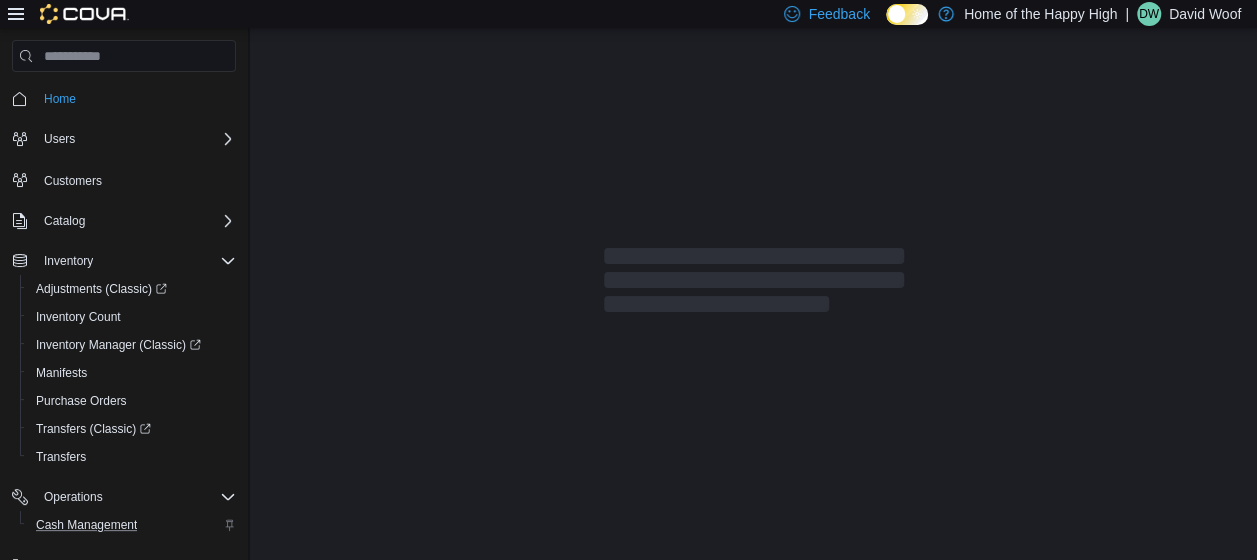 scroll, scrollTop: 0, scrollLeft: 0, axis: both 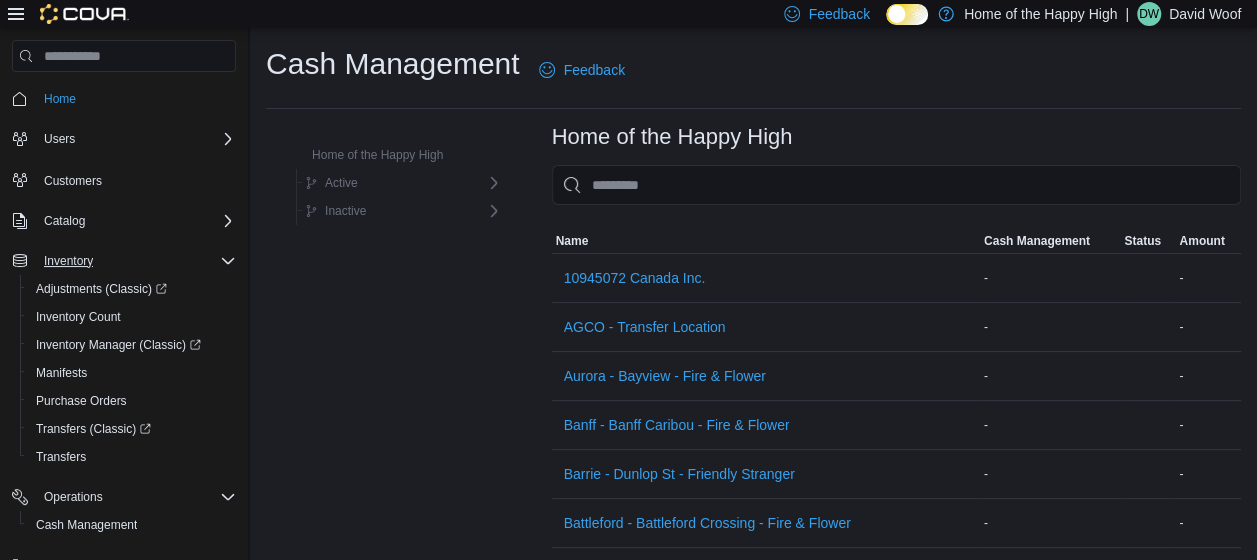 click 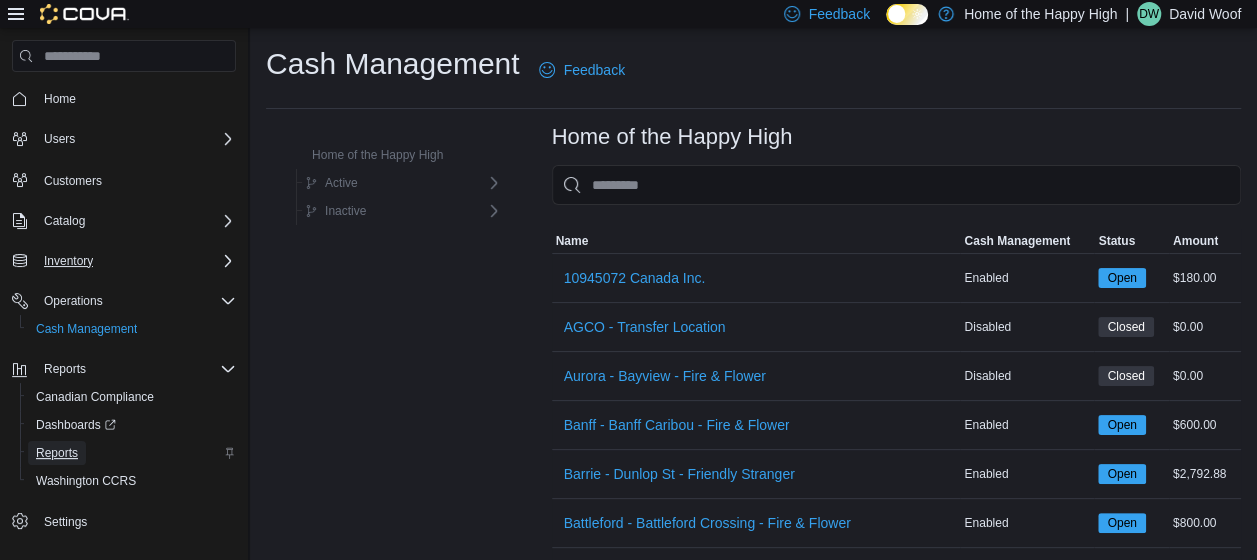 click on "Reports" at bounding box center [57, 453] 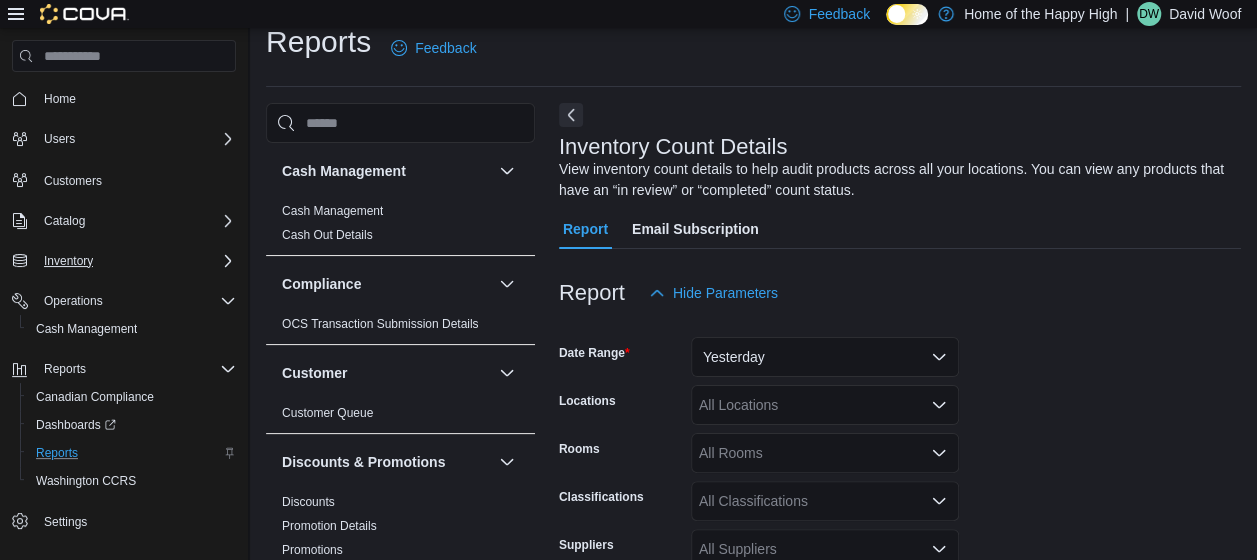 scroll, scrollTop: 67, scrollLeft: 0, axis: vertical 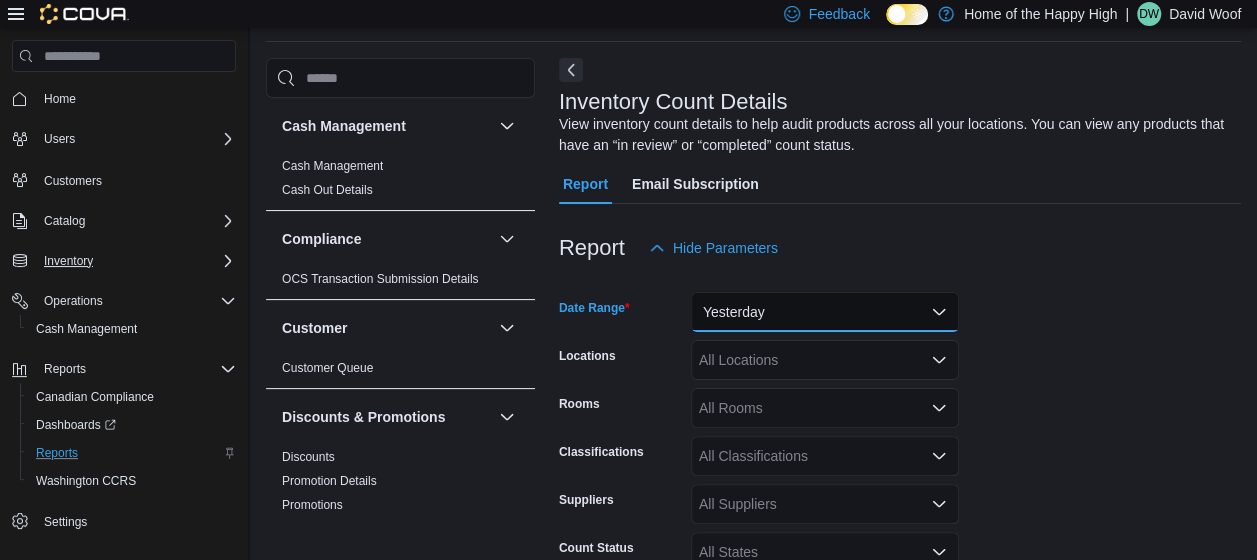 click on "Yesterday" at bounding box center (825, 312) 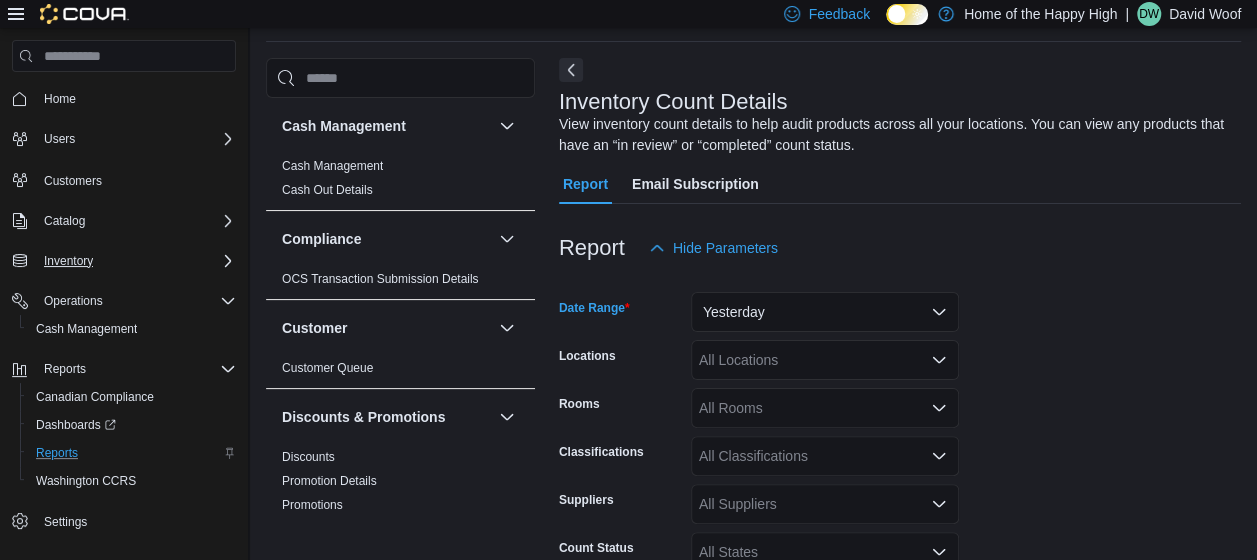scroll, scrollTop: 59, scrollLeft: 0, axis: vertical 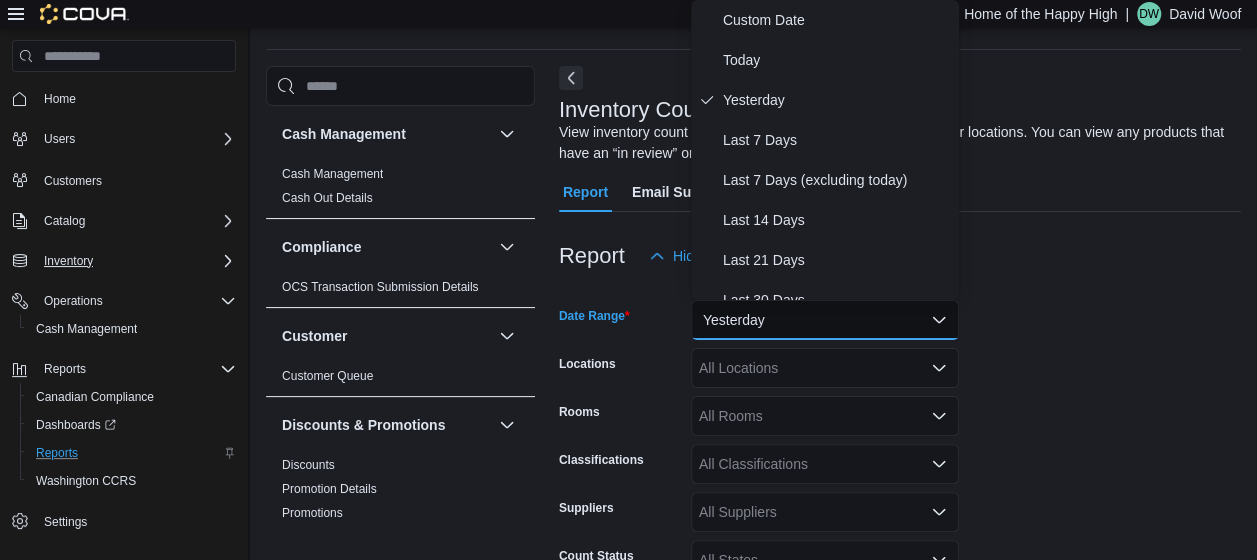 click on "Date Range Yesterday Locations All Locations Rooms All Rooms Classifications All Classifications Suppliers All Suppliers Count Status All States Export Run Report" at bounding box center [900, 456] 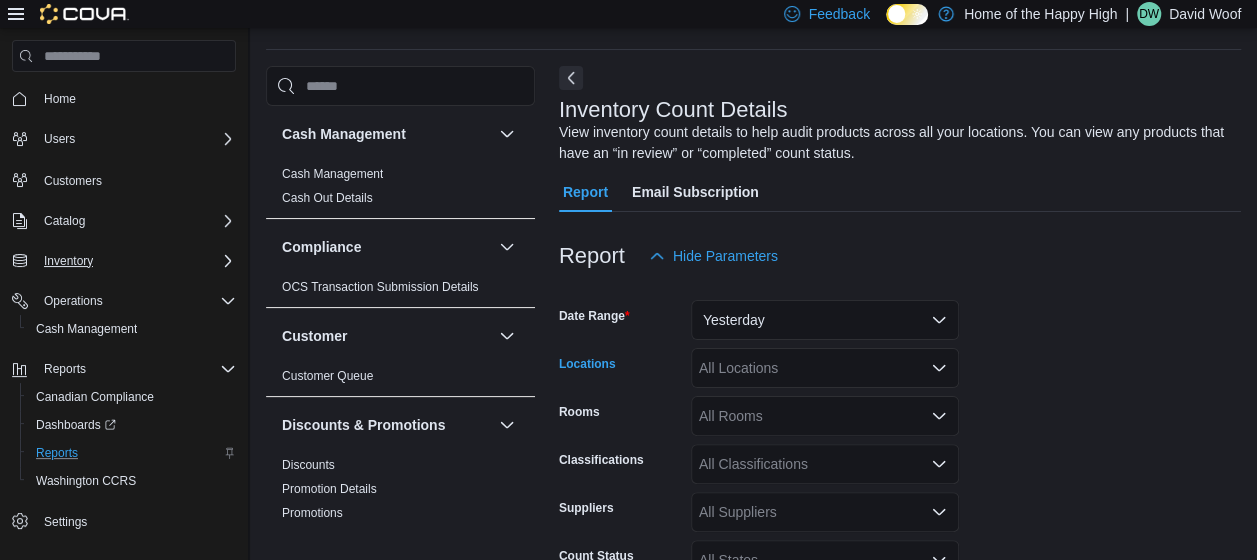 click on "All Locations" at bounding box center (825, 368) 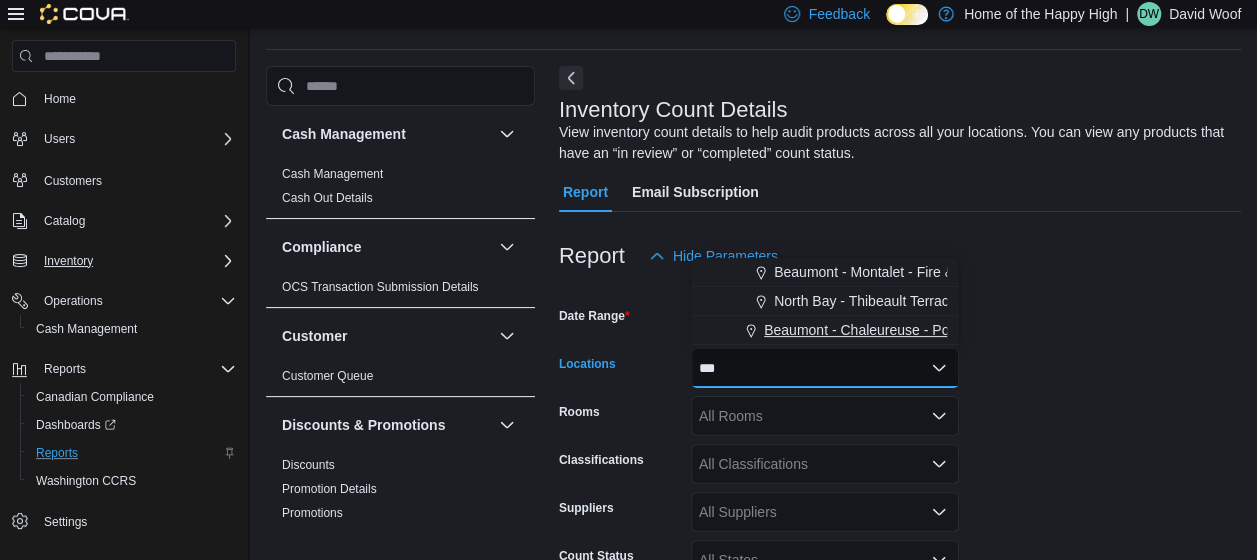 type on "***" 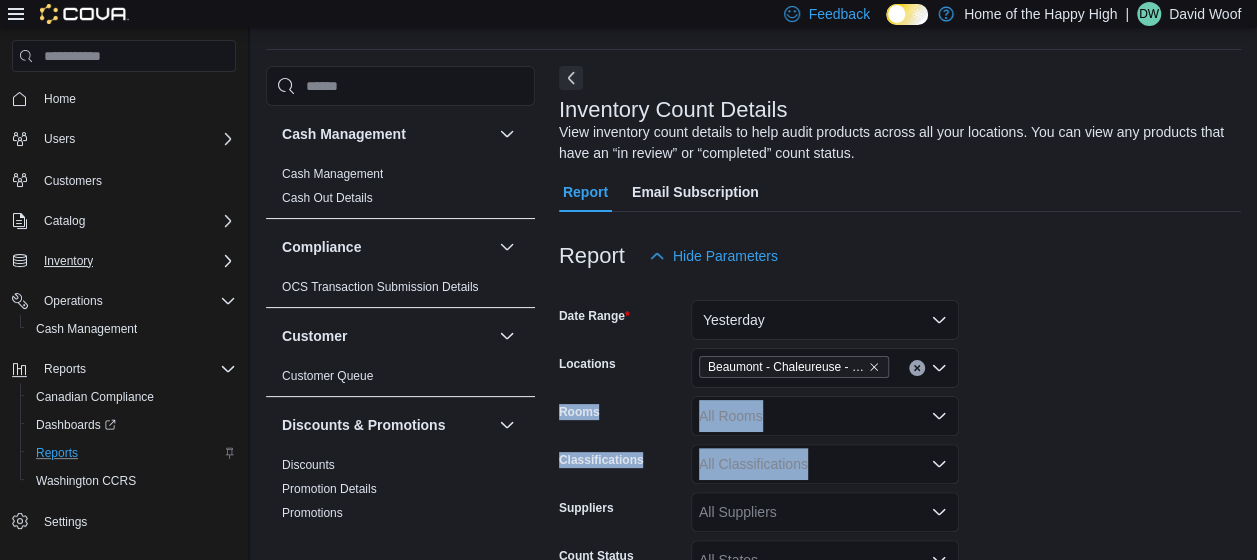 drag, startPoint x: 1076, startPoint y: 364, endPoint x: 833, endPoint y: 472, distance: 265.91916 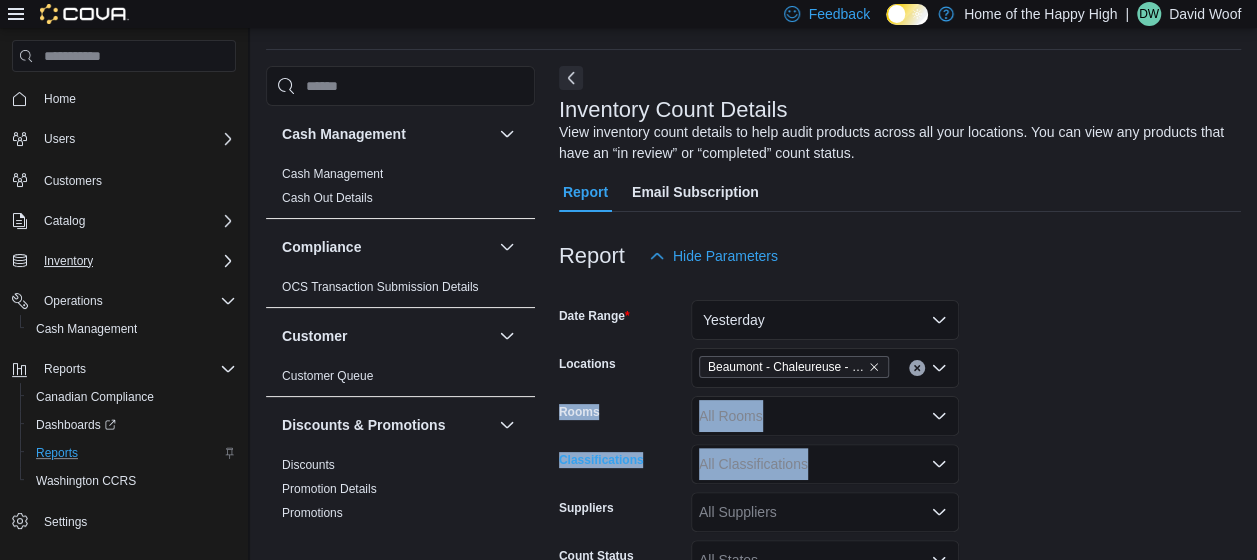 click on "All Classifications" at bounding box center (825, 464) 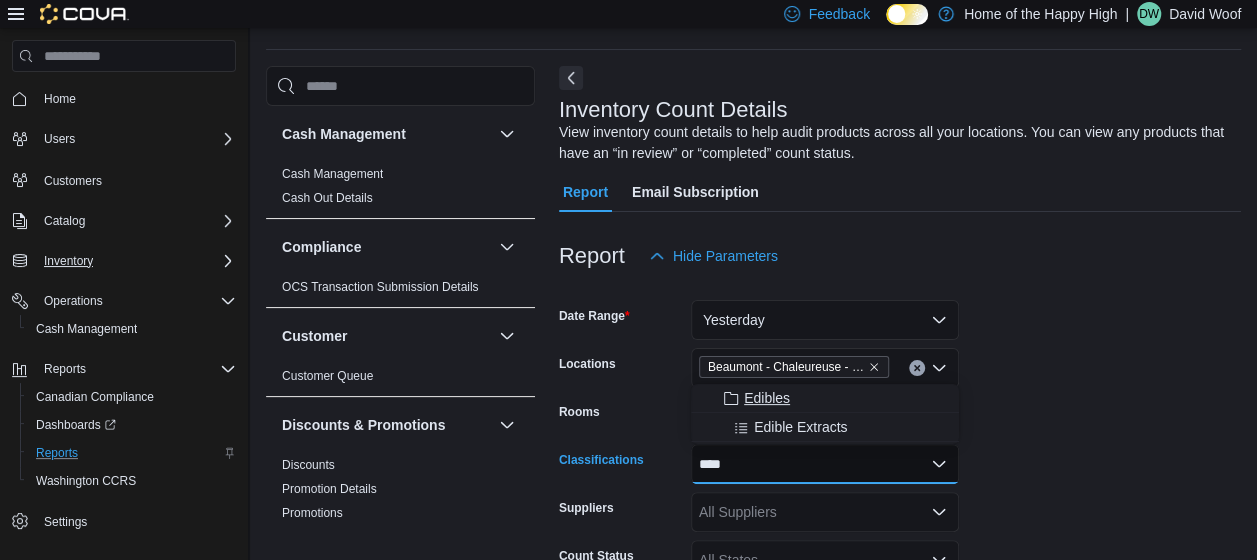type on "****" 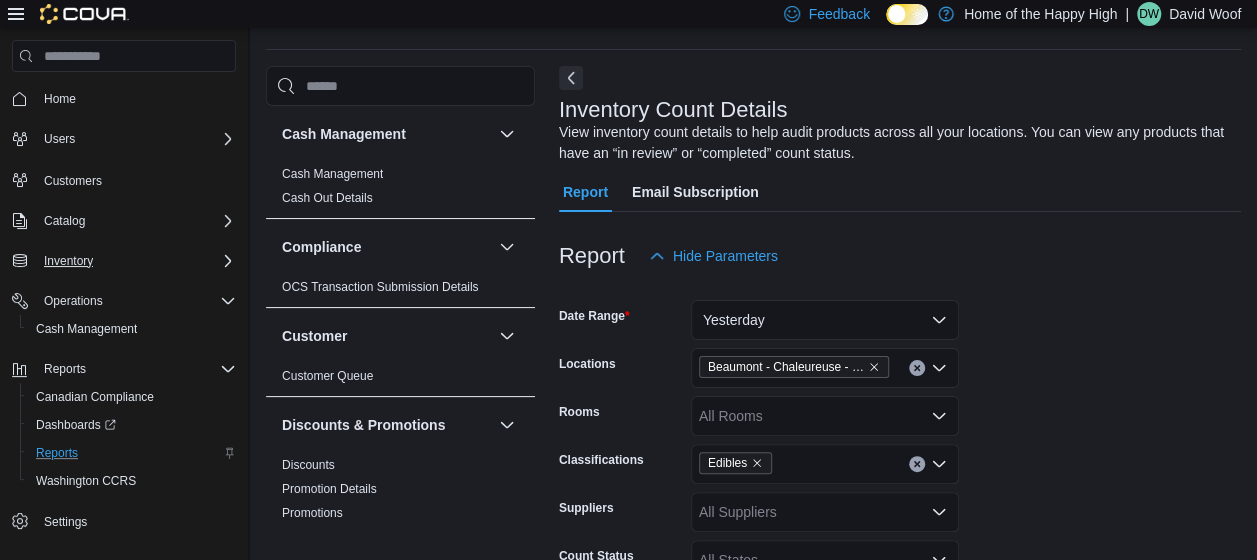 click on "Date Range Yesterday Locations [CITY] - Chaleureuse - Pop's Cannabis Rooms All Rooms Classifications Edibles Suppliers All Suppliers Count Status All States Export Run Report" at bounding box center [900, 456] 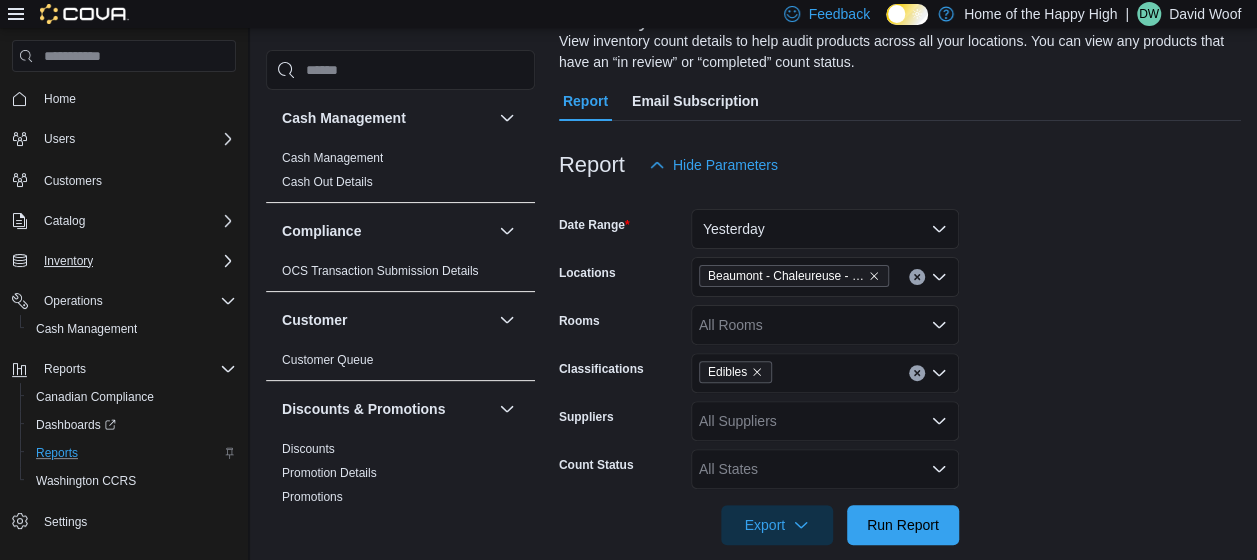 scroll, scrollTop: 175, scrollLeft: 0, axis: vertical 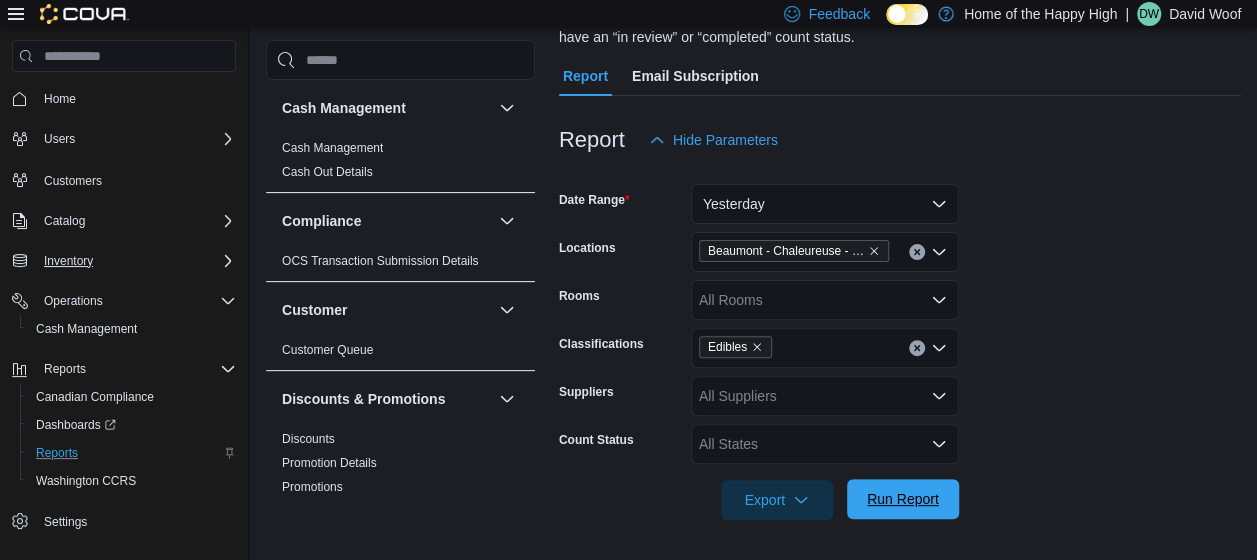 click on "Run Report" at bounding box center (903, 499) 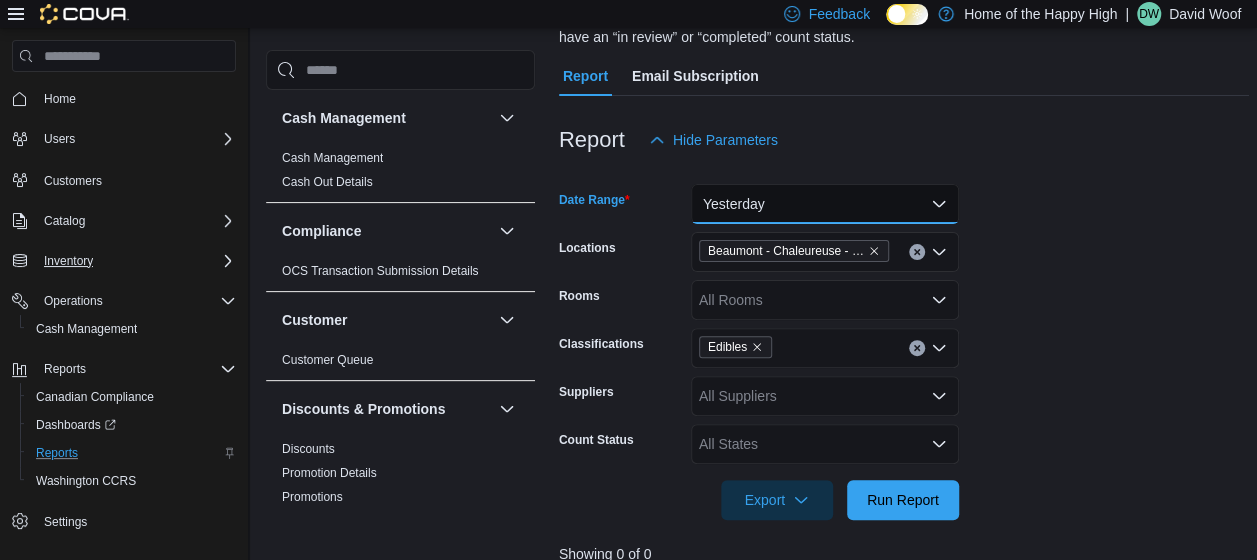 click on "Yesterday" at bounding box center [825, 204] 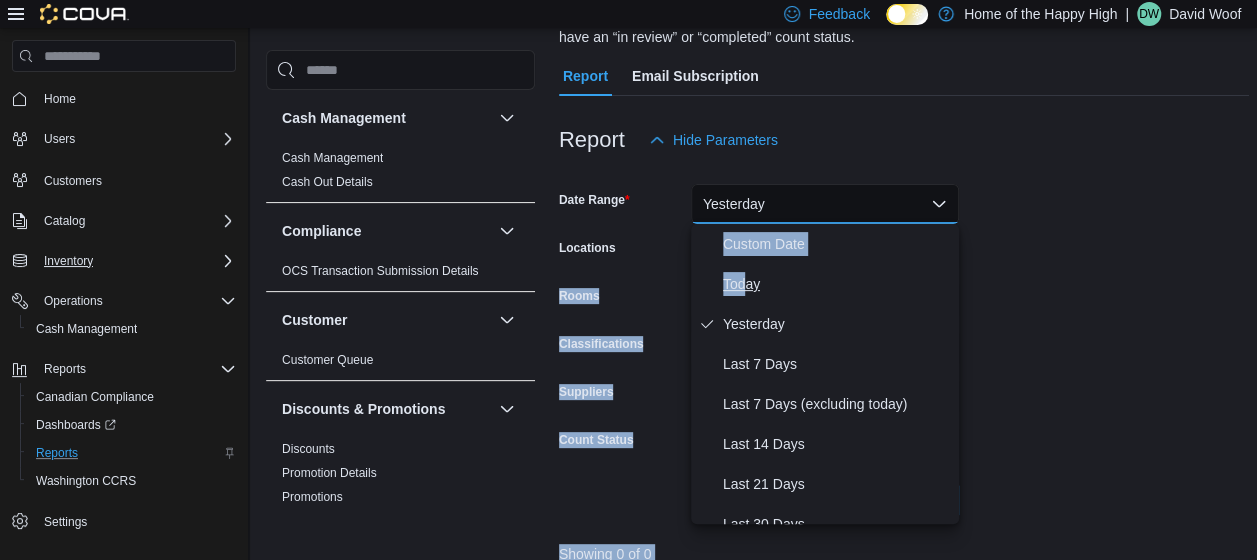 drag, startPoint x: 1076, startPoint y: 231, endPoint x: 746, endPoint y: 284, distance: 334.22897 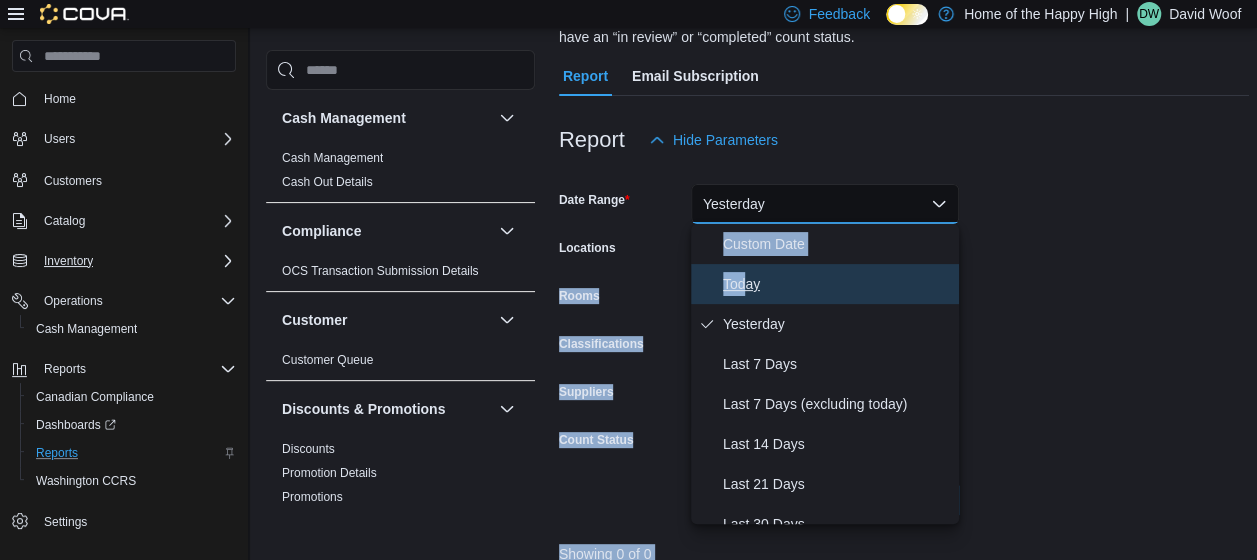 click on "Today" at bounding box center (837, 284) 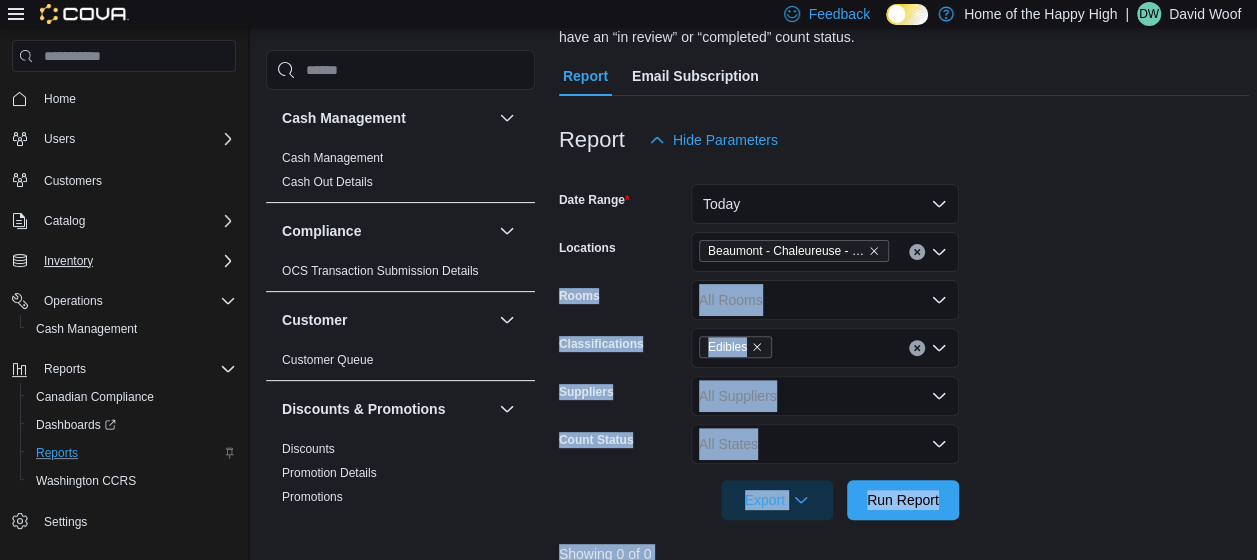 click on "Date Range Today Locations [CITY] - Chaleureuse - Pop's Cannabis Rooms All Rooms Classifications Edibles Suppliers All Suppliers Count Status All States Export Run Report" at bounding box center [904, 340] 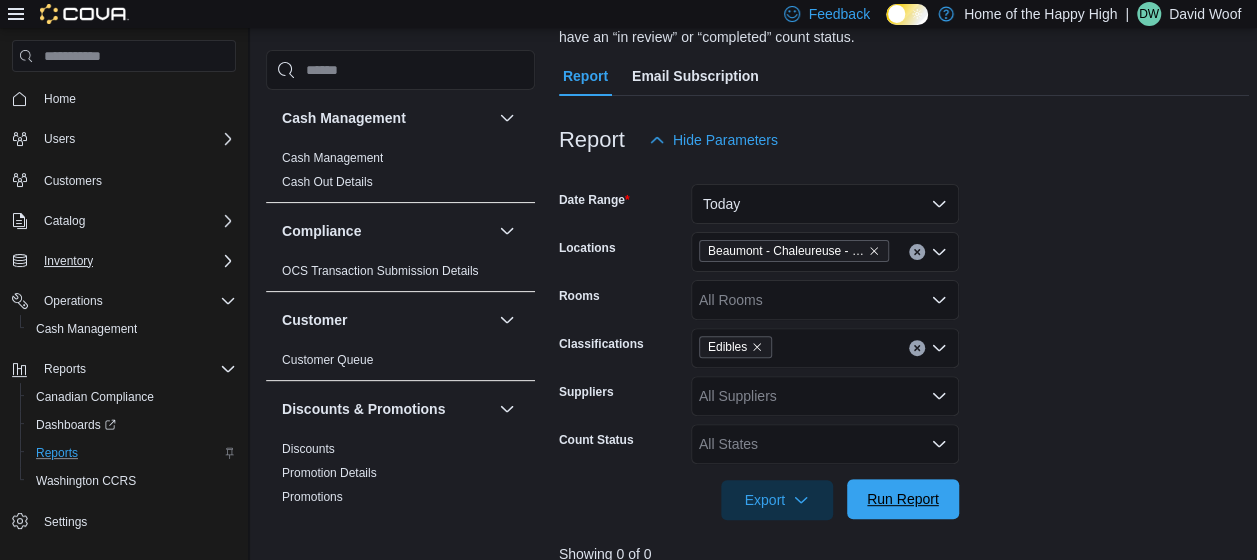 click on "Run Report" at bounding box center (903, 499) 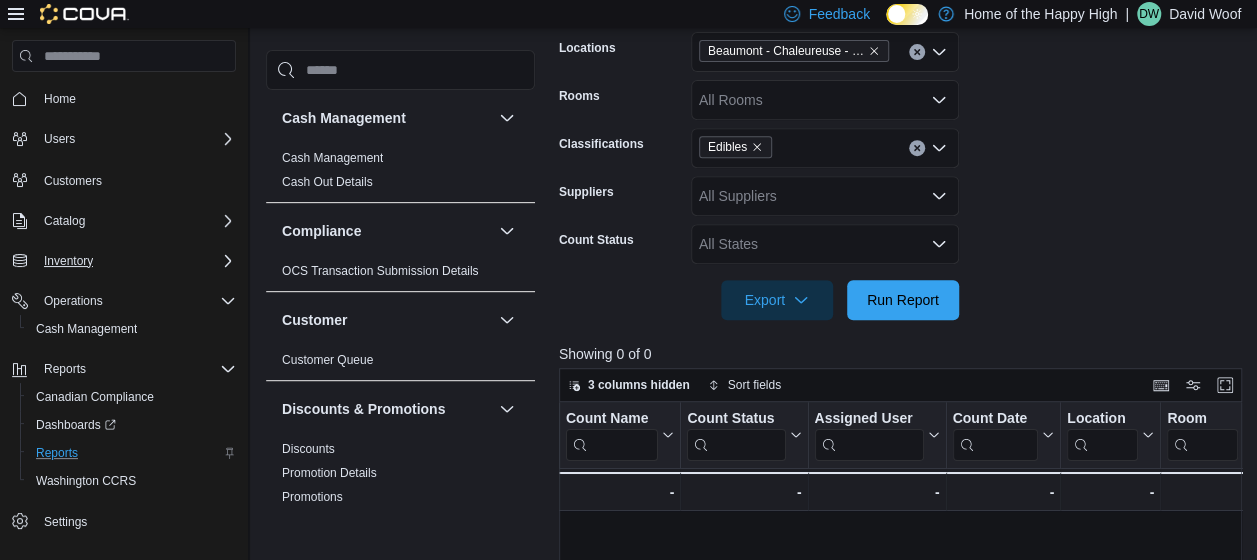 scroll, scrollTop: 0, scrollLeft: 0, axis: both 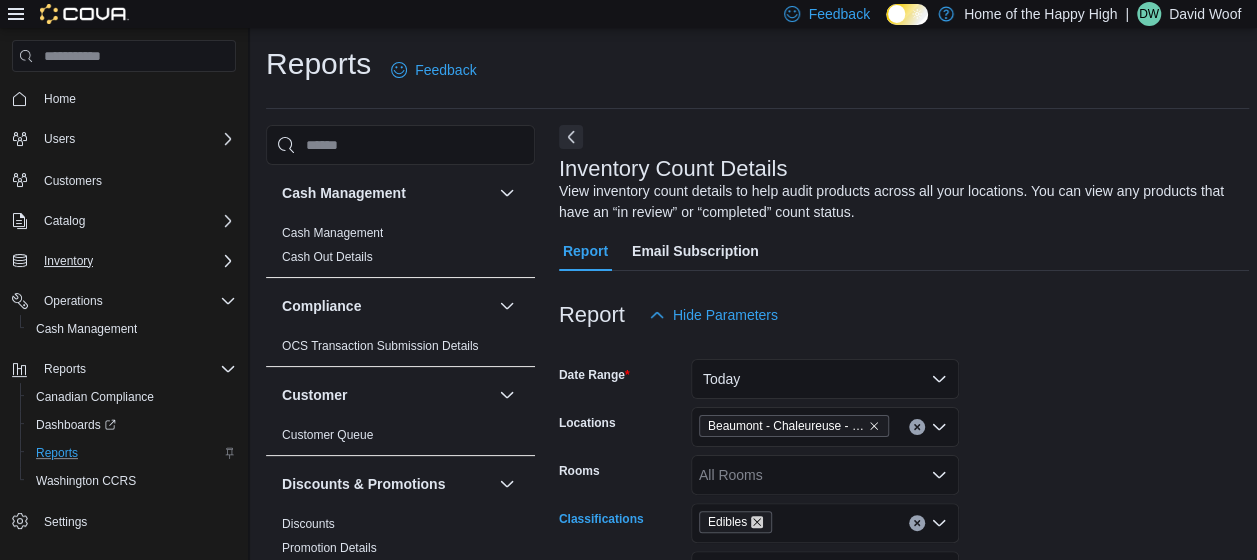 click 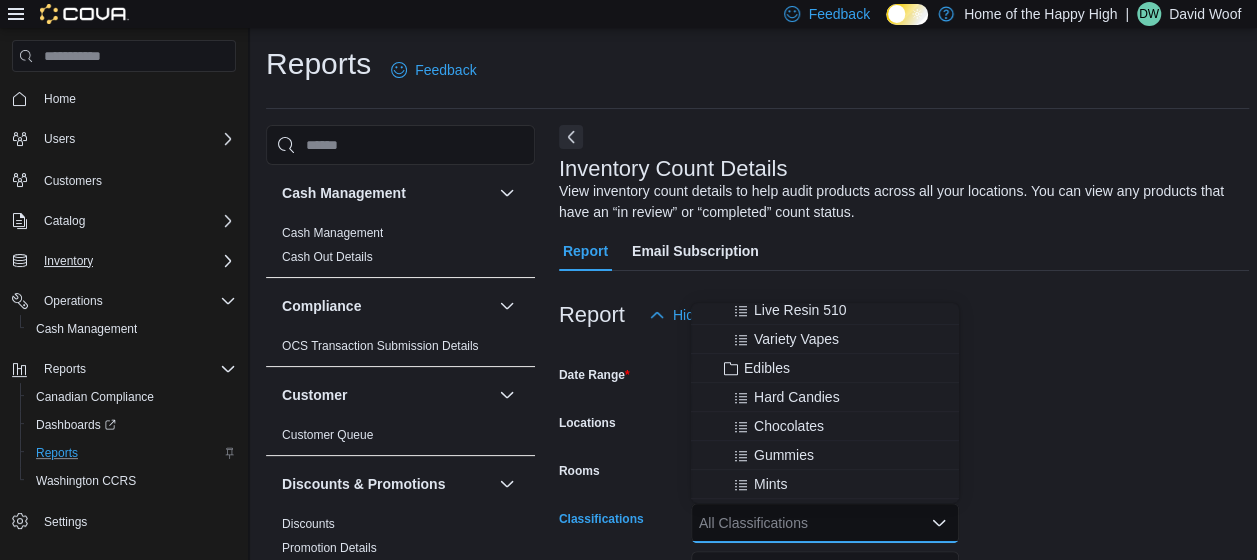 scroll, scrollTop: 666, scrollLeft: 0, axis: vertical 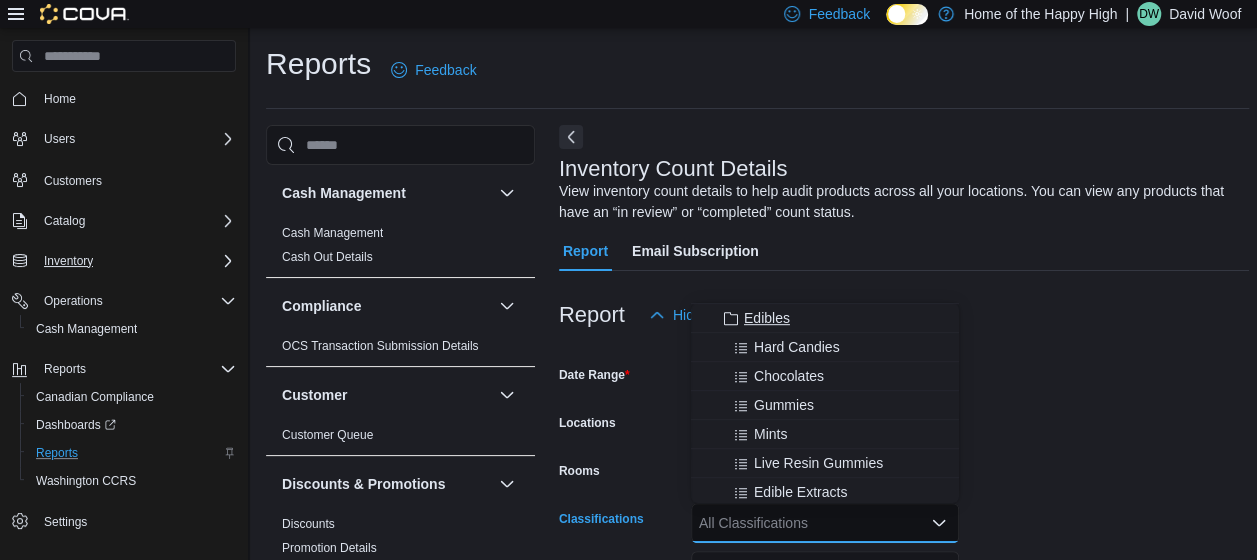 click on "Edibles" at bounding box center (767, 318) 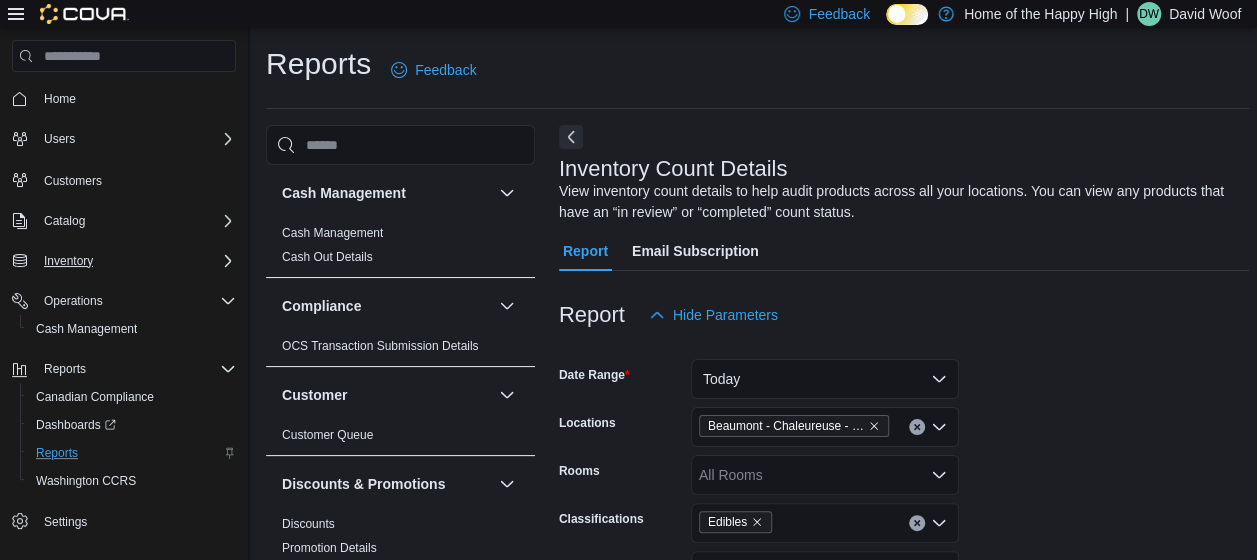 click on "Date Range Today Locations [CITY] - Chaleureuse - Pop's Cannabis Rooms All Rooms Classifications Edibles Suppliers All Suppliers Count Status All States Export Run Report" at bounding box center (904, 515) 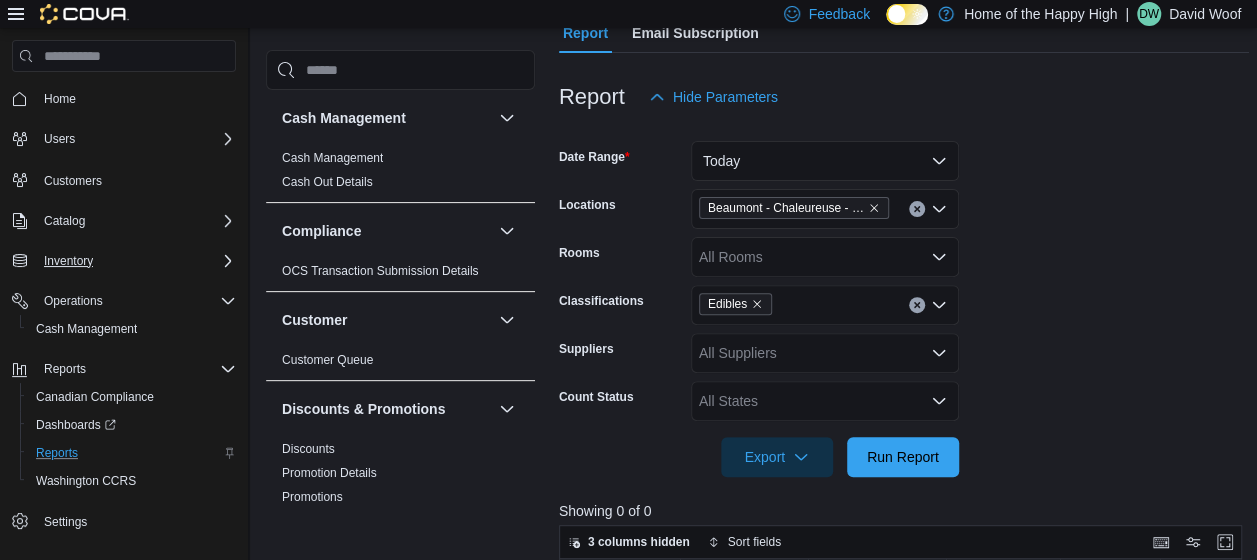 scroll, scrollTop: 240, scrollLeft: 0, axis: vertical 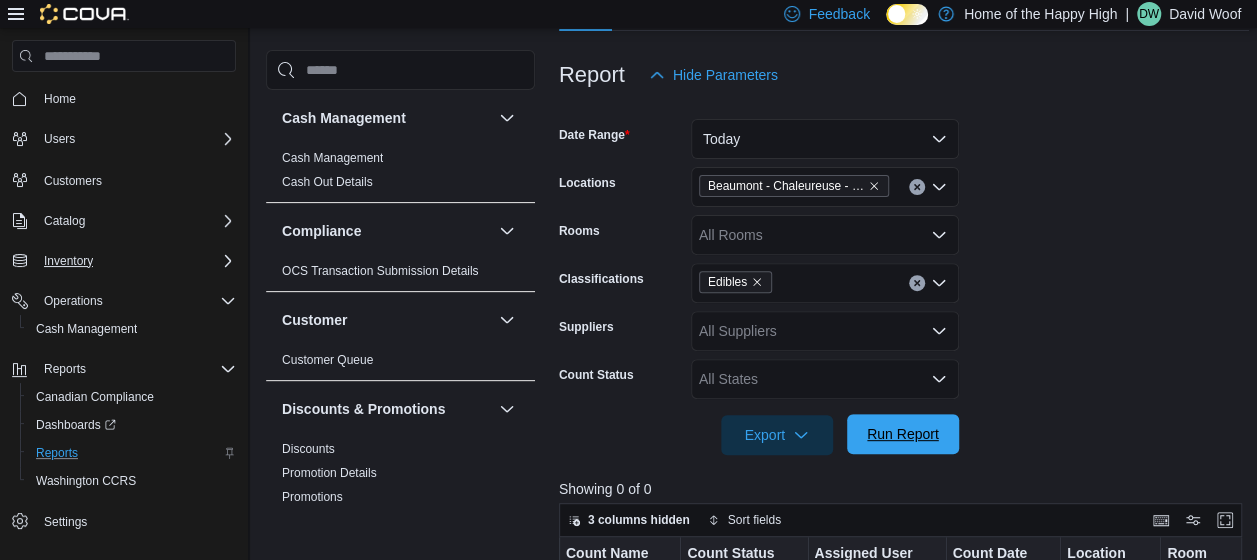 click on "Run Report" at bounding box center [903, 434] 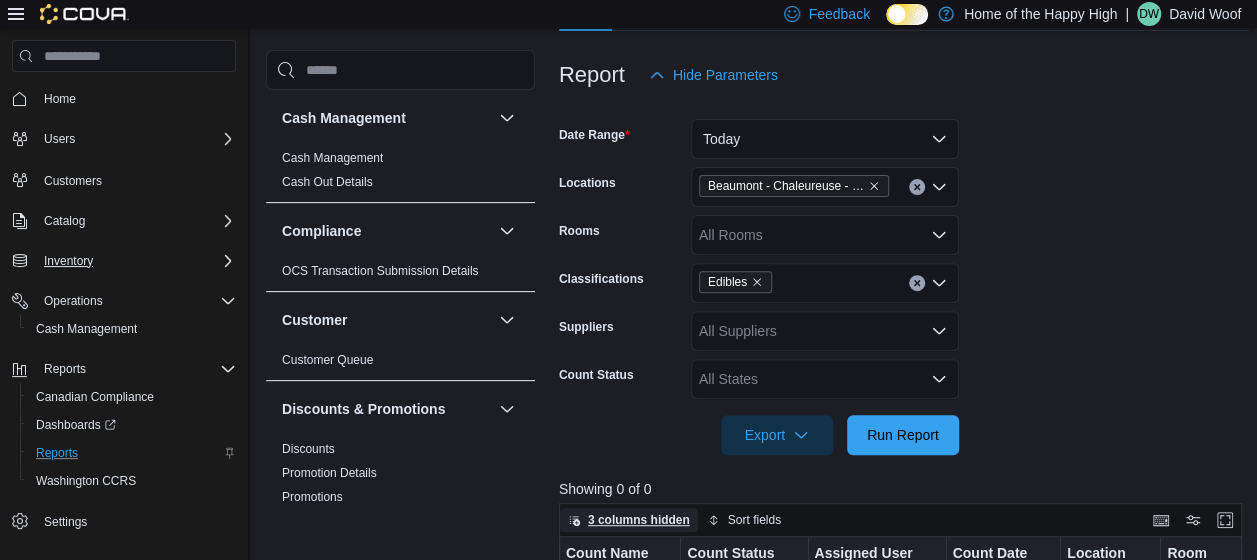 click on "3 columns hidden" at bounding box center [639, 520] 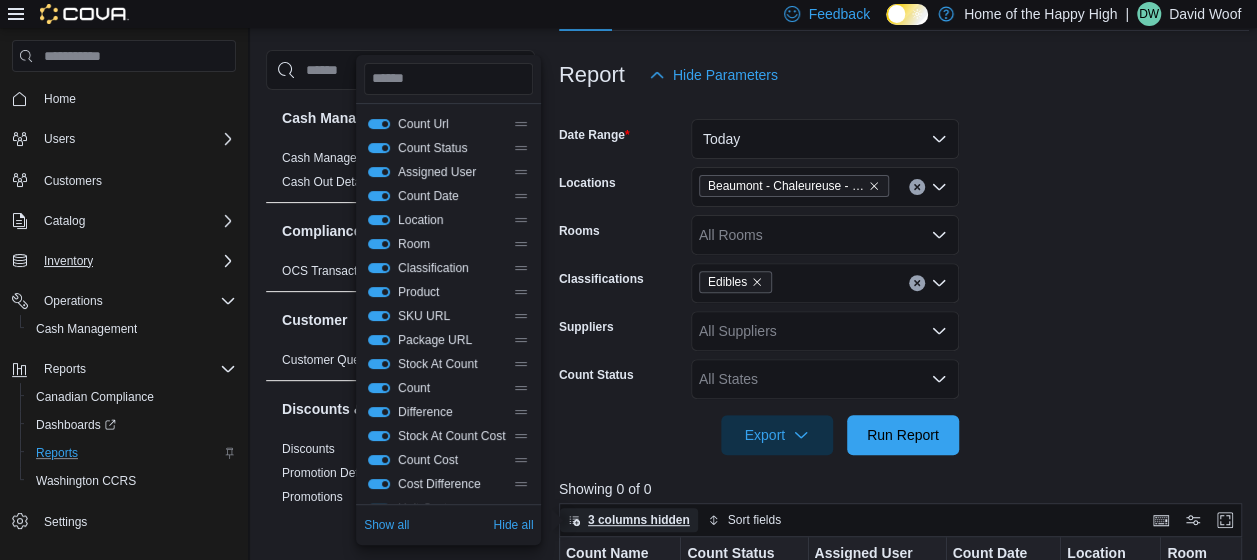 click on "3 columns hidden" at bounding box center (639, 520) 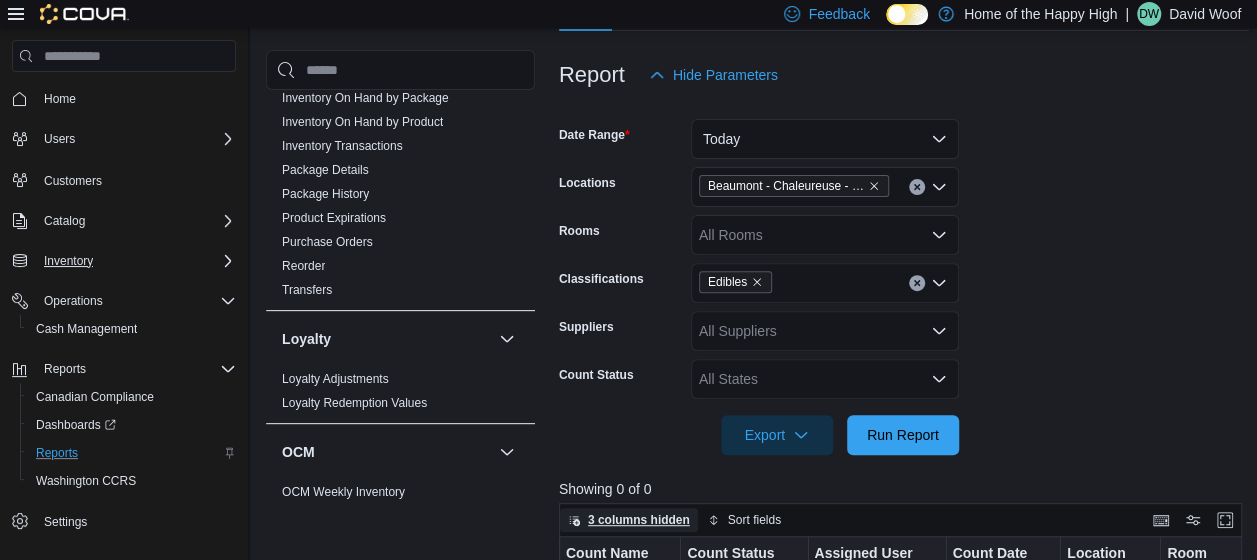 scroll, scrollTop: 306, scrollLeft: 0, axis: vertical 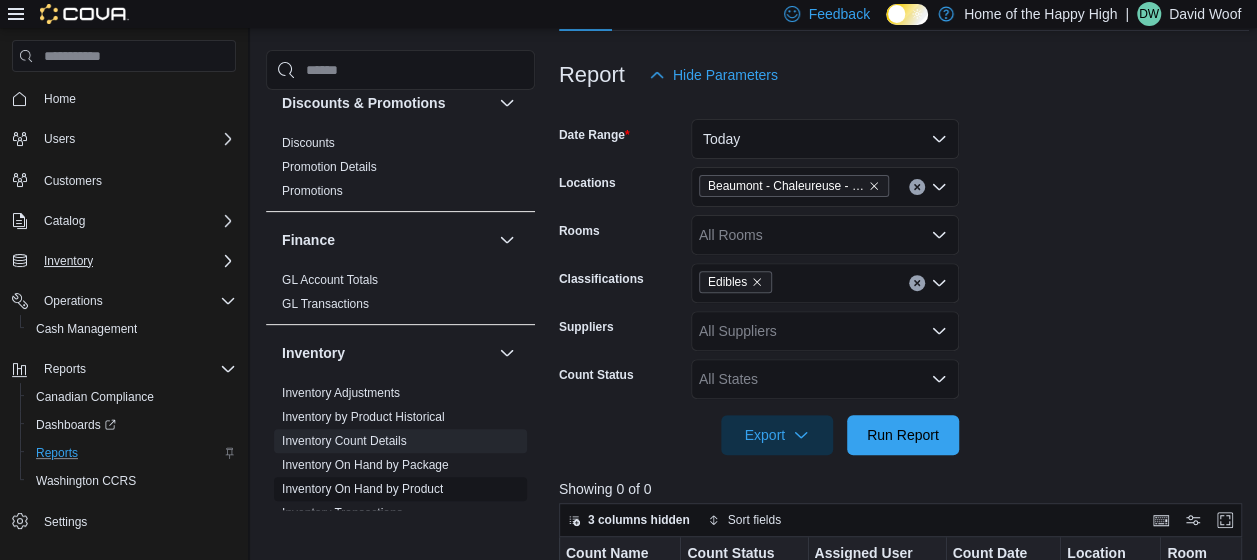 click on "Inventory On Hand by Product" at bounding box center (362, 489) 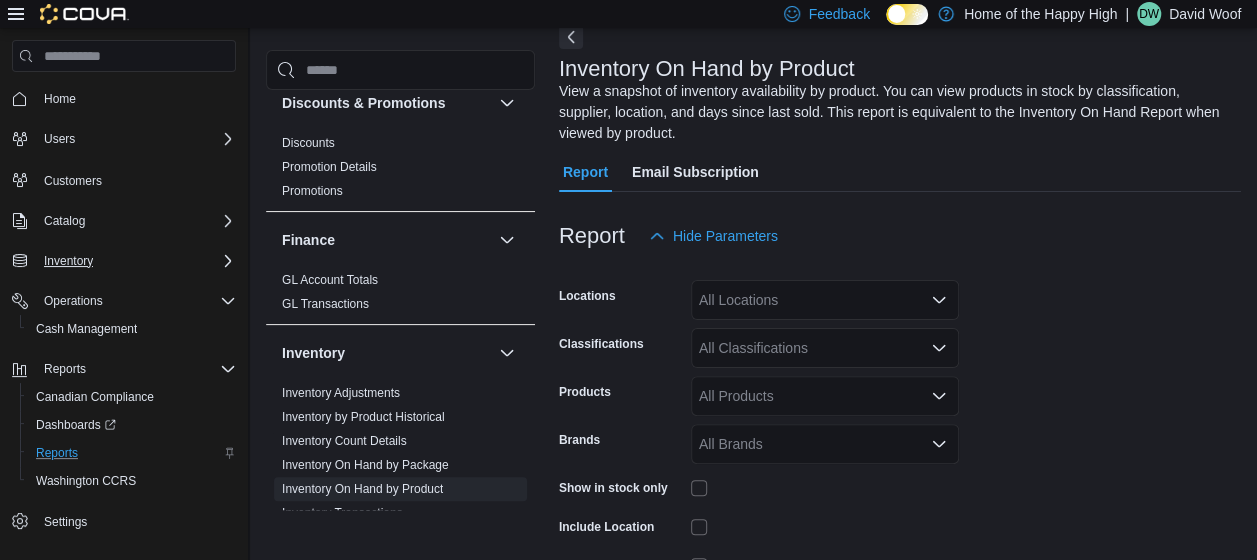 scroll, scrollTop: 88, scrollLeft: 0, axis: vertical 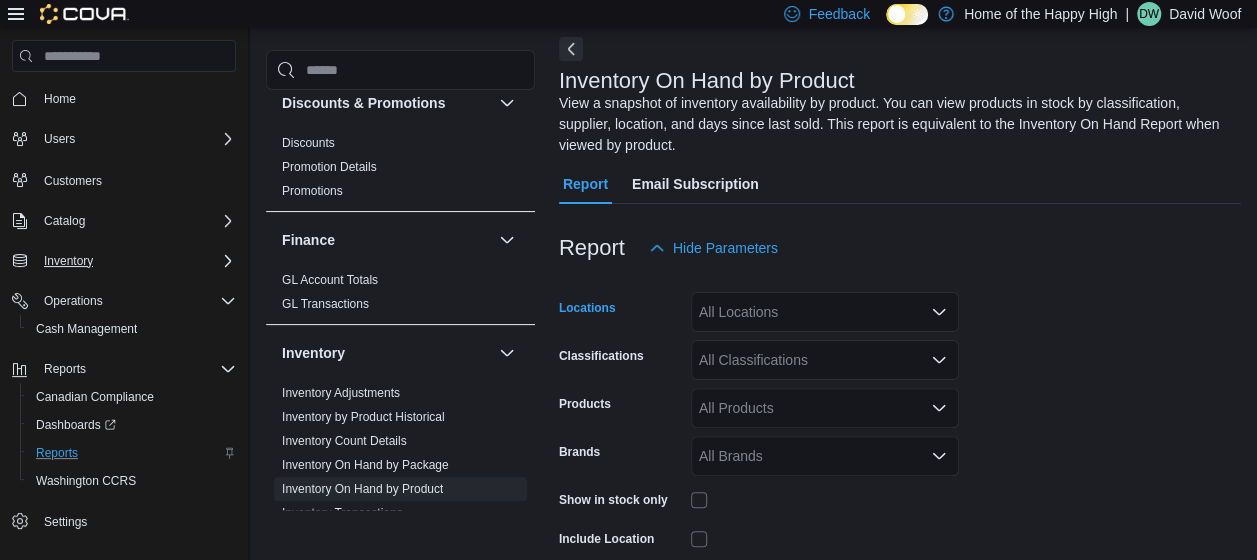 click on "All Locations" at bounding box center (825, 312) 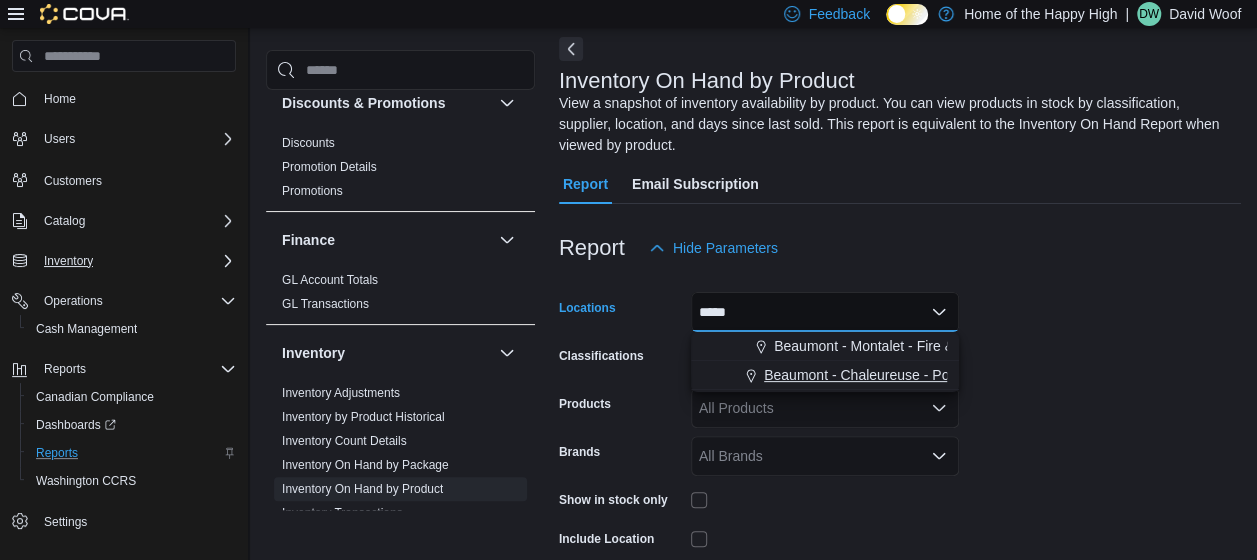 type on "*****" 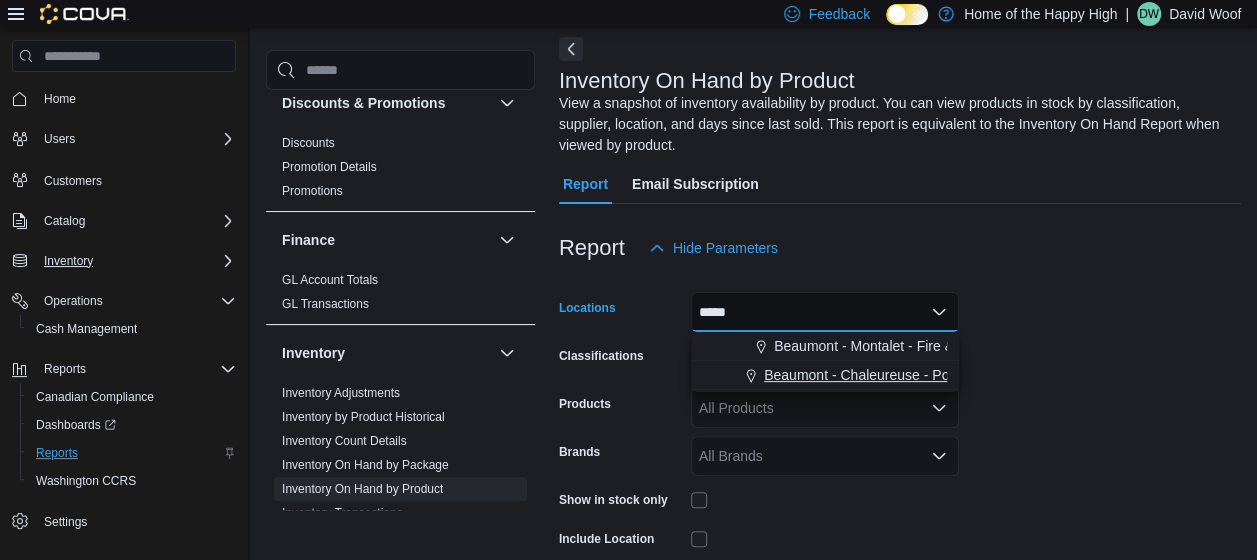 click on "Beaumont - Chaleureuse - Pop's Cannabis" at bounding box center (897, 375) 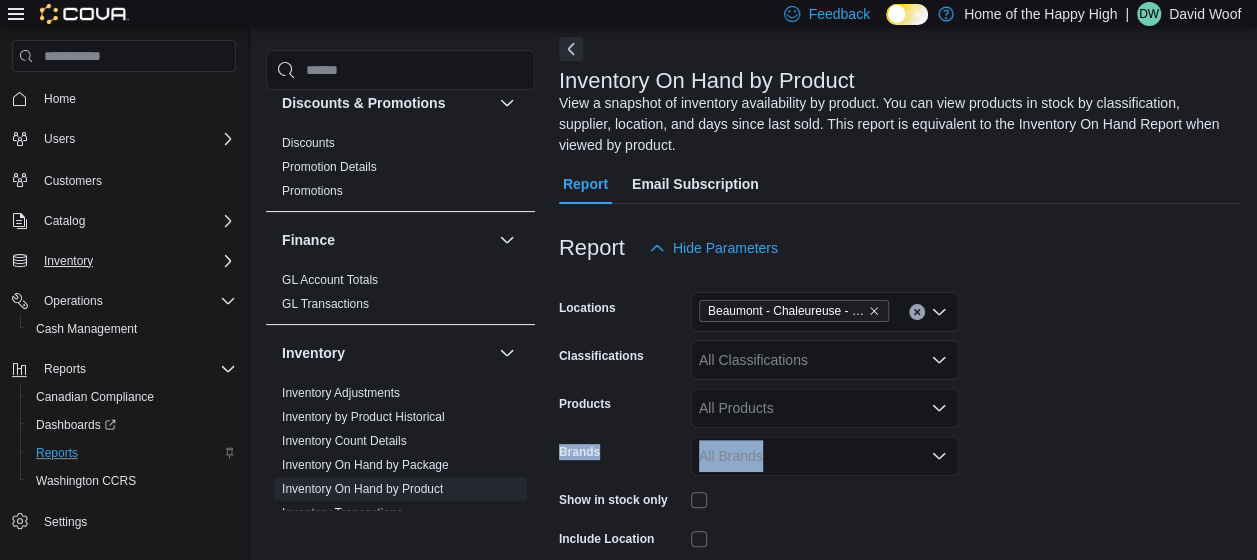 drag, startPoint x: 1047, startPoint y: 442, endPoint x: 814, endPoint y: 399, distance: 236.93459 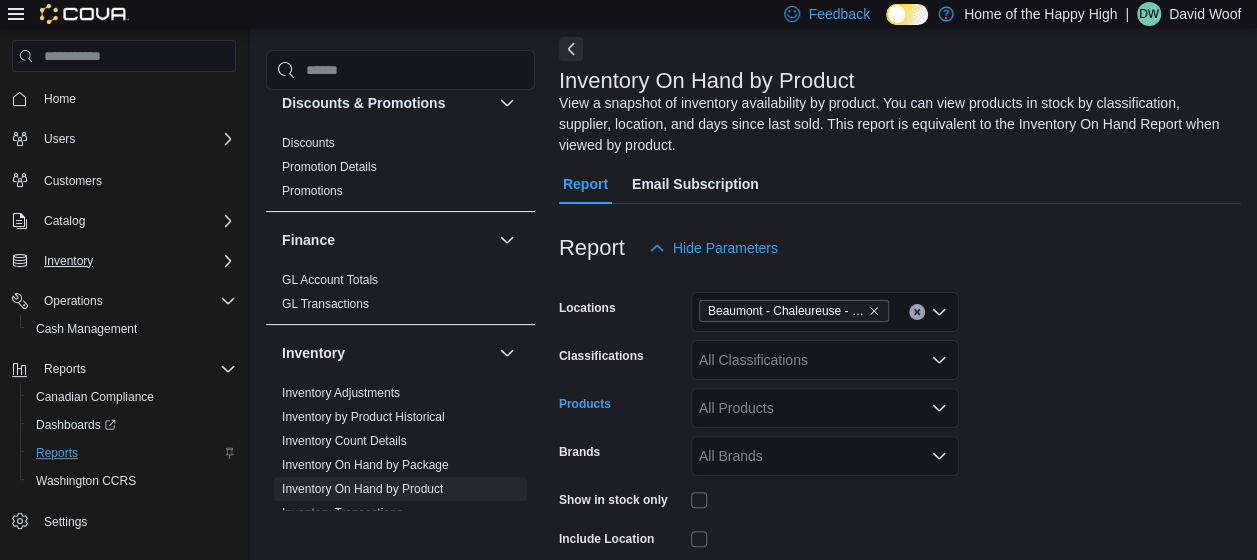 click on "All Products" at bounding box center [825, 408] 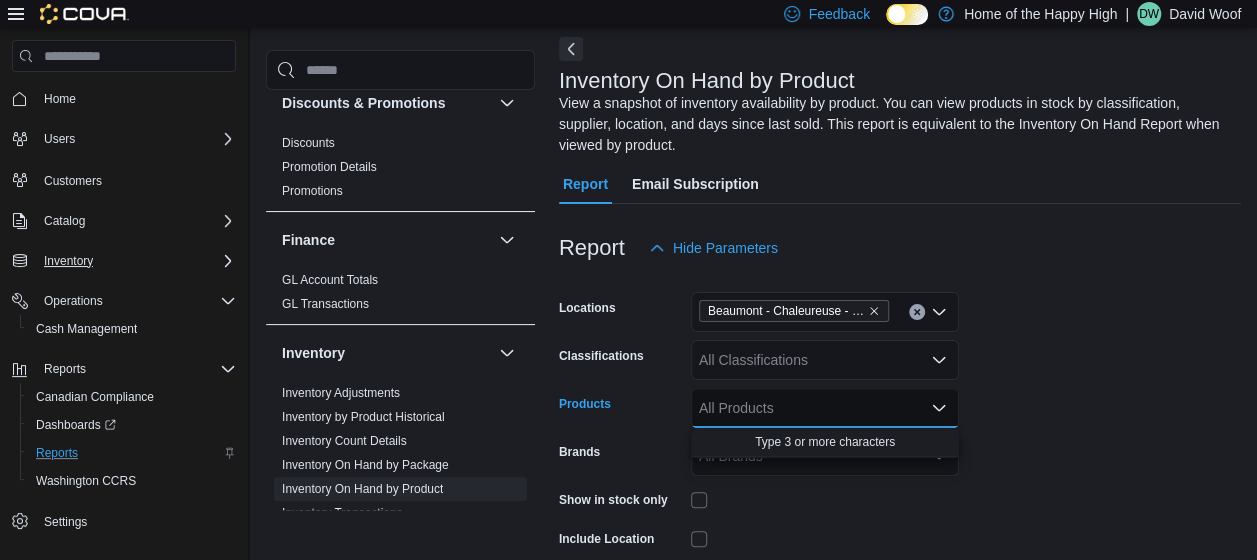 click on "All Products" at bounding box center [825, 408] 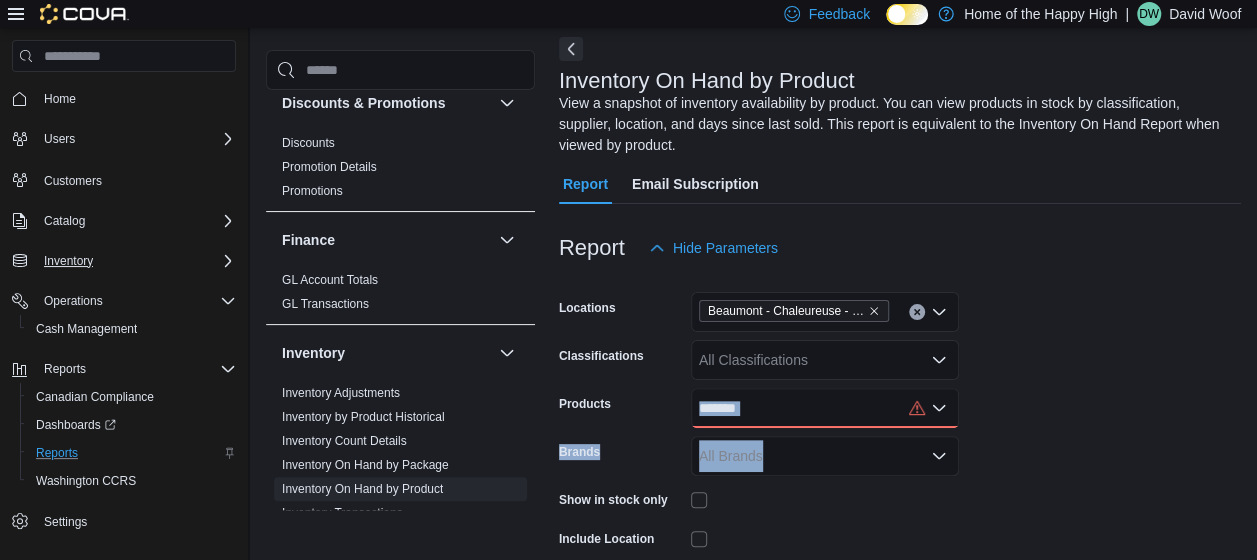 drag, startPoint x: 1101, startPoint y: 462, endPoint x: 874, endPoint y: 411, distance: 232.65855 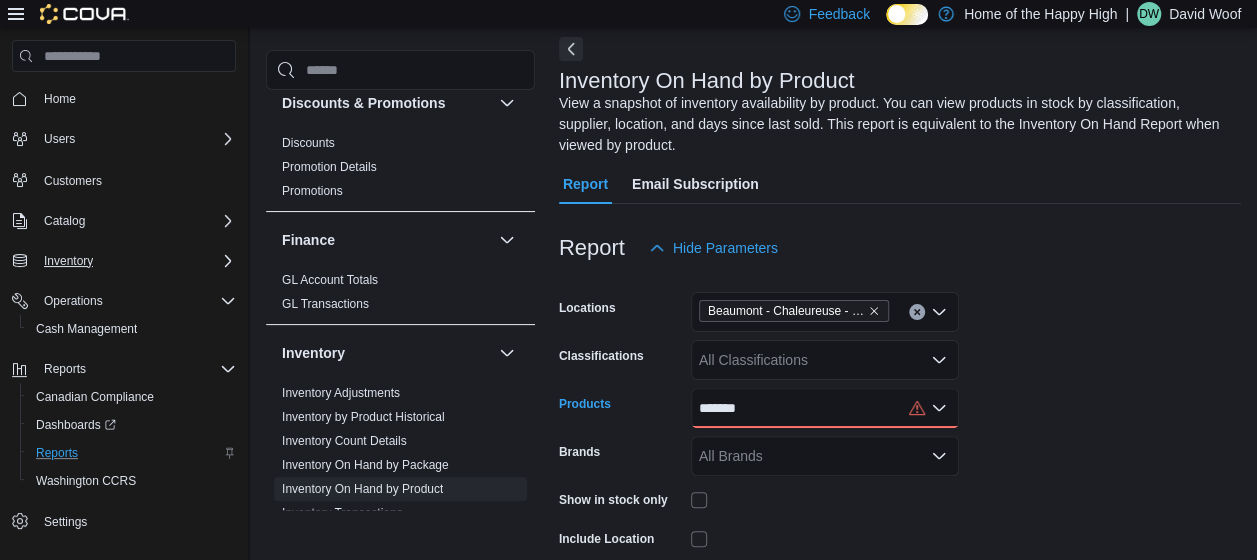 click on "*******" at bounding box center (825, 408) 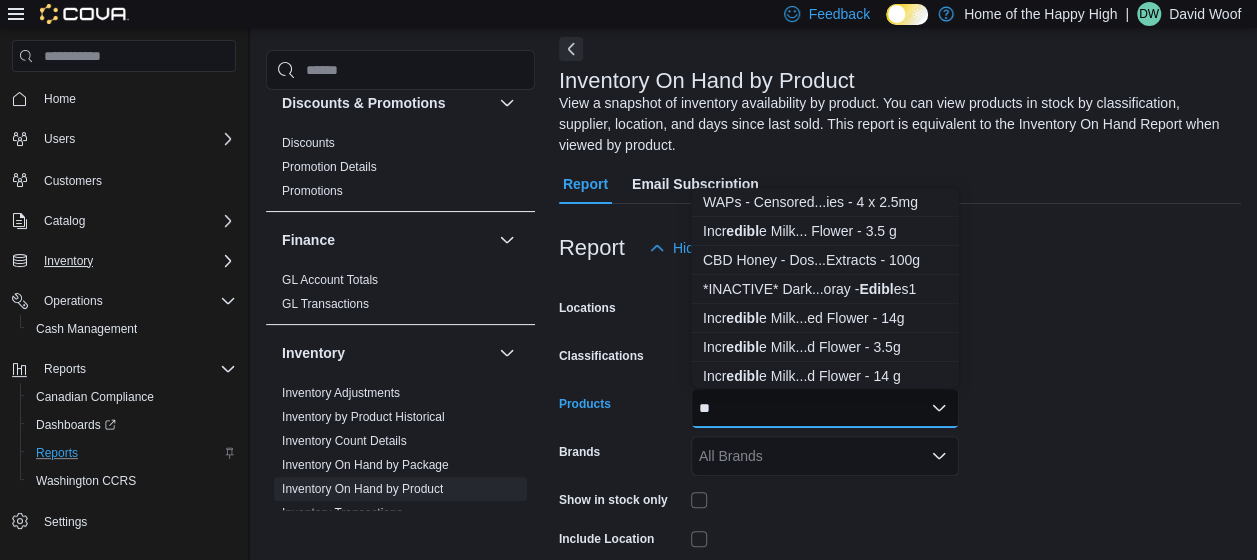 type on "*" 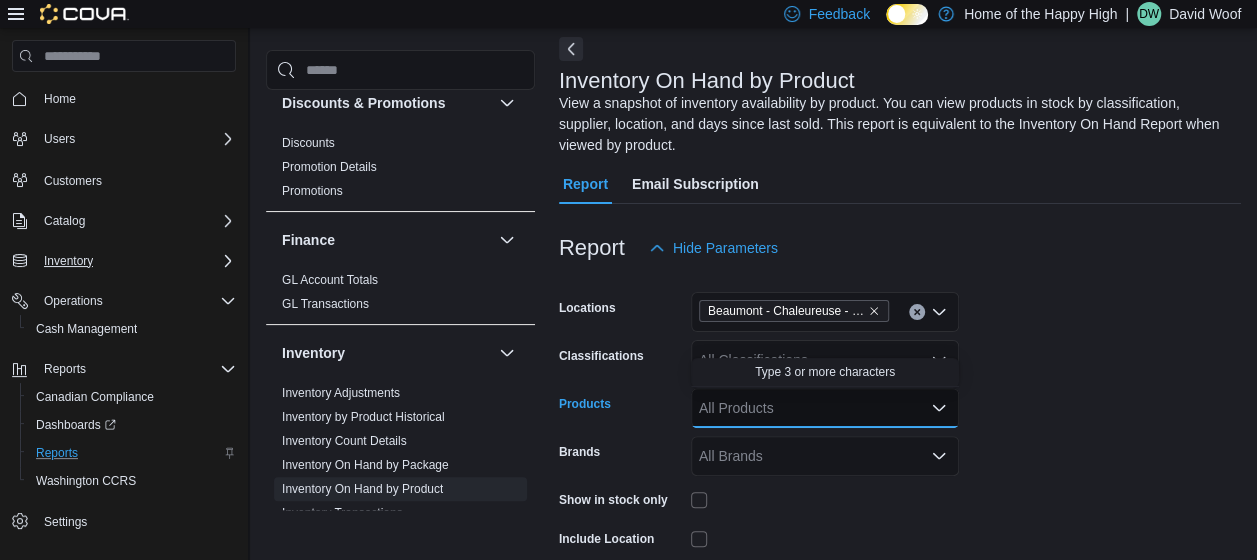 type 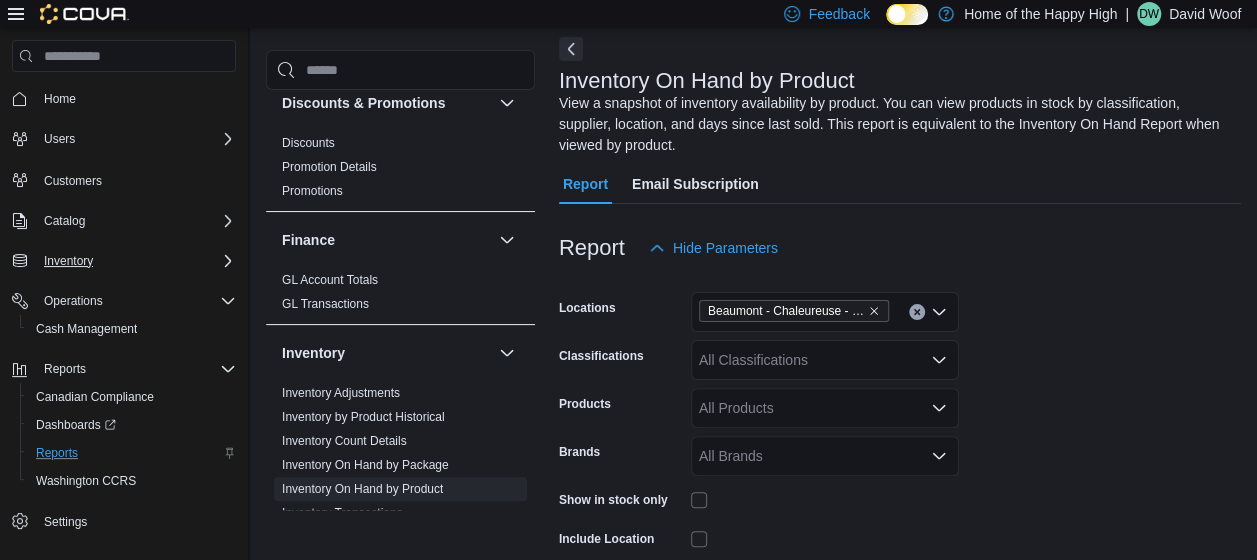 click on "Locations [CITY] - Chaleureuse - Pop's Cannabis Classifications All Classifications Products All Products Brands All Brands Show in stock only Include Location Include Room Include Archived Export Run Report" at bounding box center [900, 478] 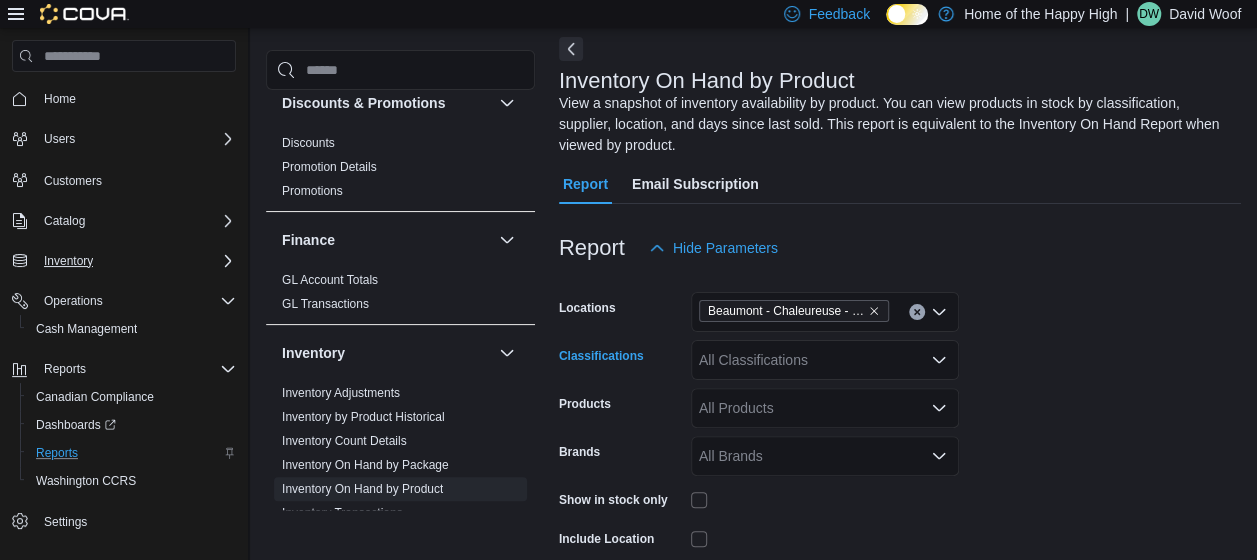 click on "All Classifications" at bounding box center (825, 360) 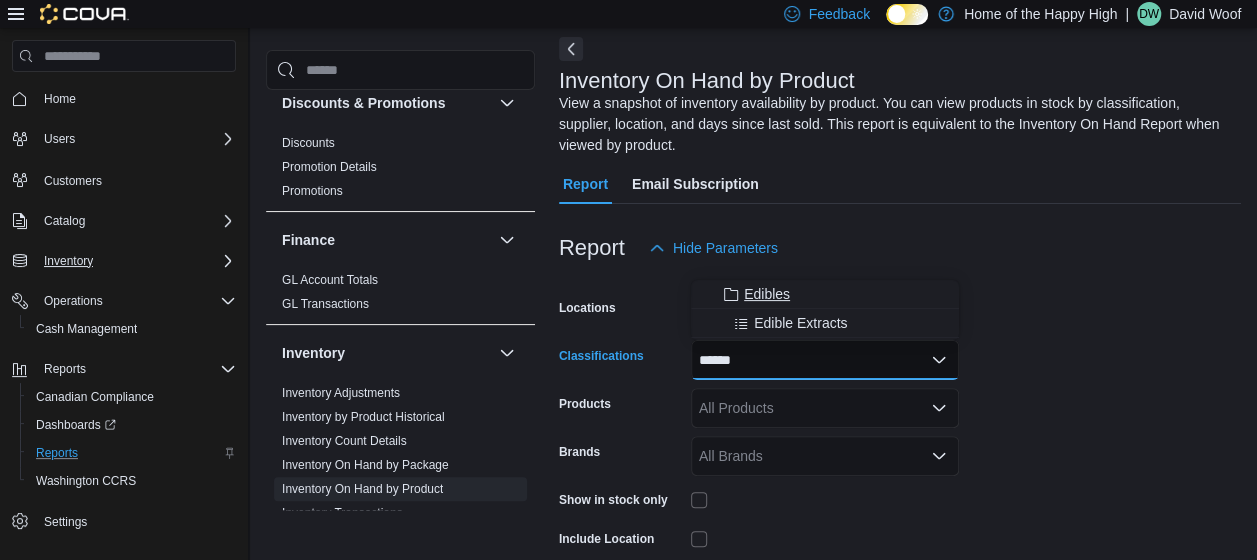 type on "******" 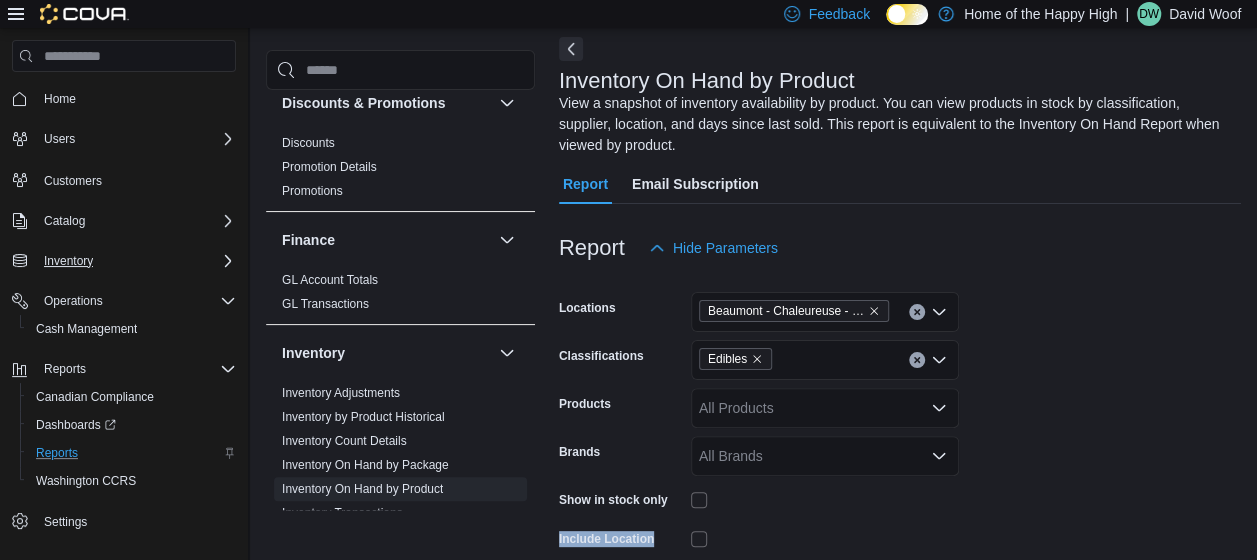 drag, startPoint x: 1184, startPoint y: 493, endPoint x: 1267, endPoint y: 546, distance: 98.478424 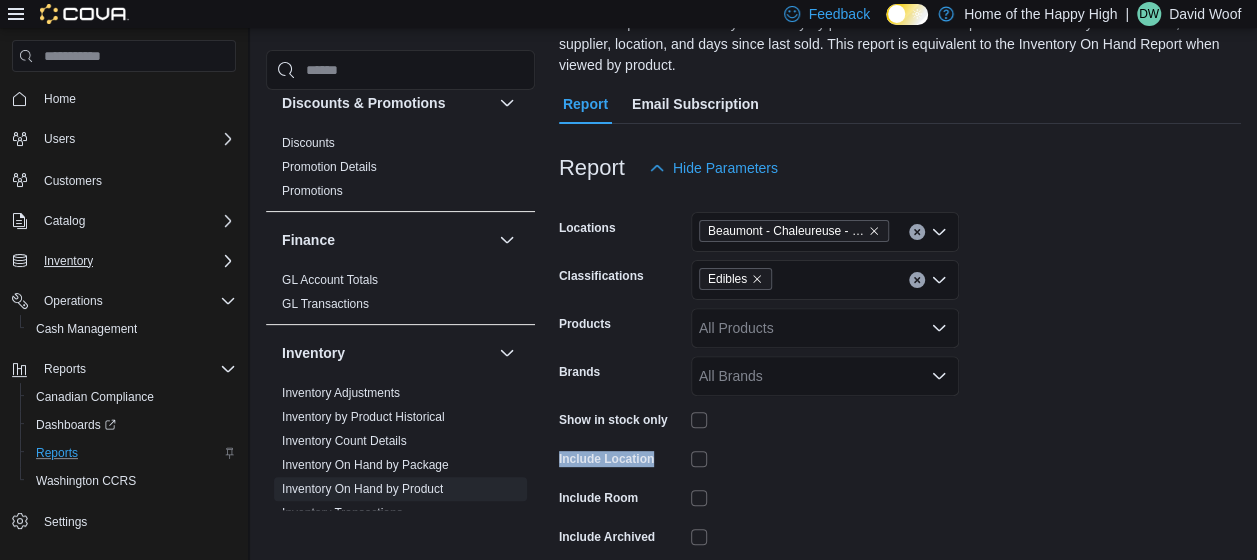 scroll, scrollTop: 256, scrollLeft: 0, axis: vertical 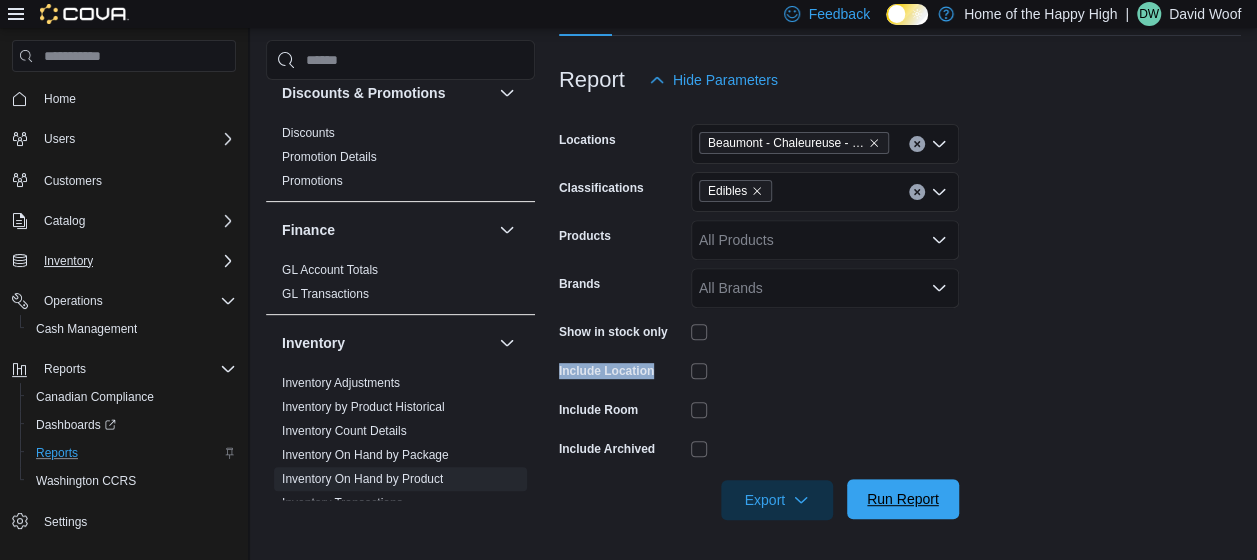 click on "Run Report" at bounding box center (903, 499) 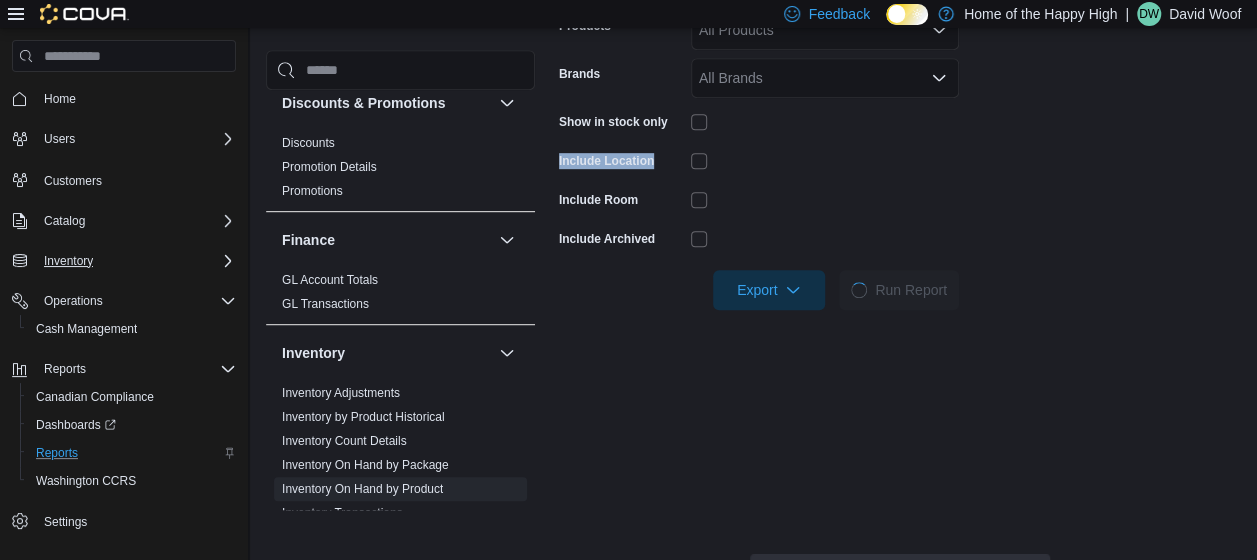 scroll, scrollTop: 496, scrollLeft: 0, axis: vertical 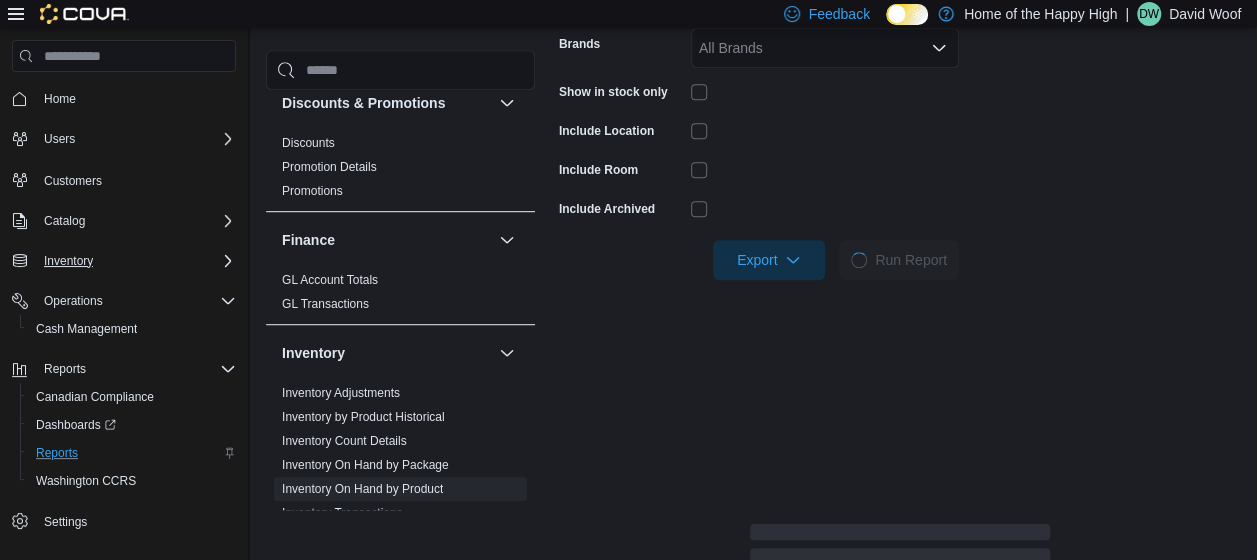 click on "Reports Feedback Cash Management Cash Management Cash Out Details Compliance OCS Transaction Submission Details Customer Customer Queue Discounts & Promotions Discounts Promotion Details Promotions Finance GL Account Totals GL Transactions Inventory Inventory Adjustments Inventory by Product Historical Inventory Count Details Inventory On Hand by Package Inventory On Hand by Product Inventory Transactions Package Details Package History Product Expirations Purchase Orders Reorder Transfers Loyalty Loyalty Adjustments Loyalty Redemption Values OCM OCM Weekly Inventory Pricing Price Sheet Products Catalog Export Products to Archive Sales End Of Day Itemized Sales Sales by Classification Sales by Day Sales by Employee (Created) Sales by Employee (Tendered) Sales by Invoice Sales by Invoice & Product Sales by Location Sales by Location per Day Sales by Product Sales by Product & Location Sales by Product & Location per Day Sales by Product per Day Taxes Tax Details Tax Exemptions Inventory On Hand by Product" at bounding box center (753, 182) 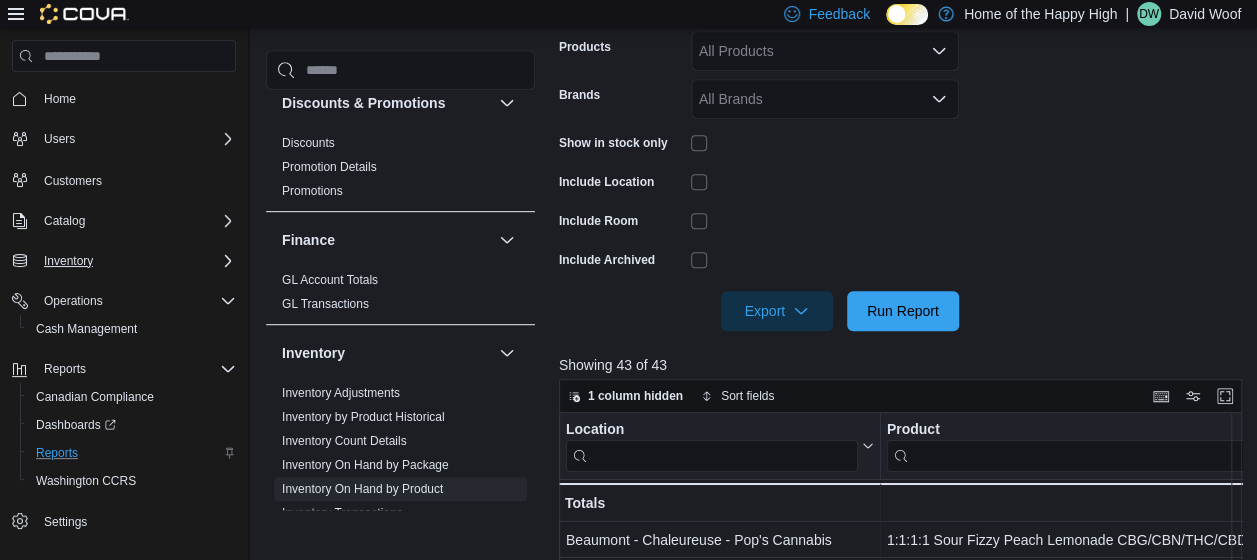 scroll, scrollTop: 446, scrollLeft: 0, axis: vertical 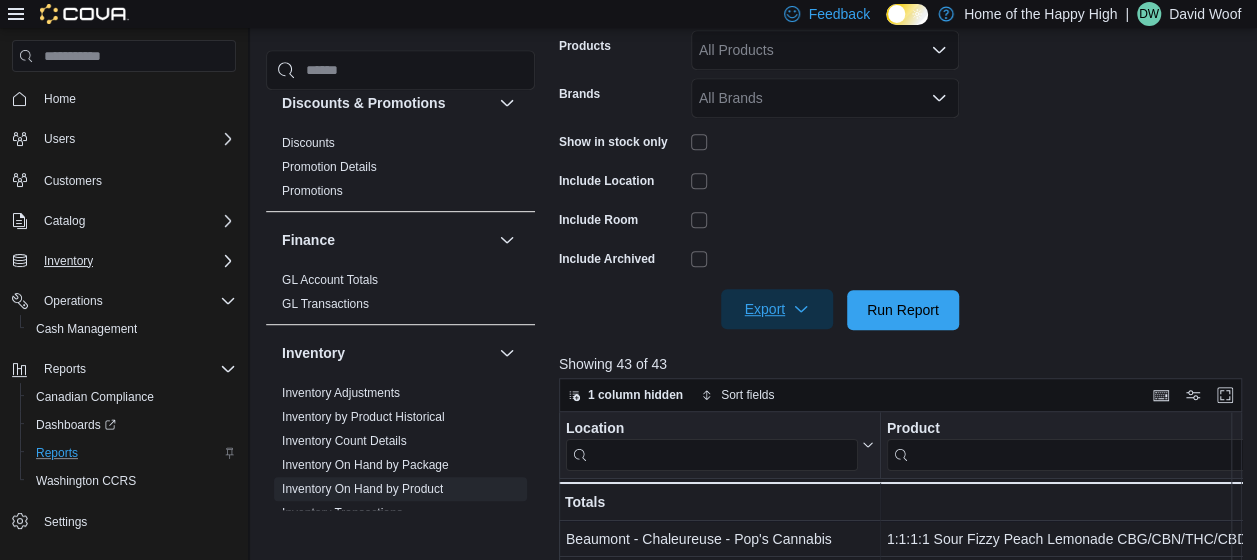 click on "Export" at bounding box center (777, 309) 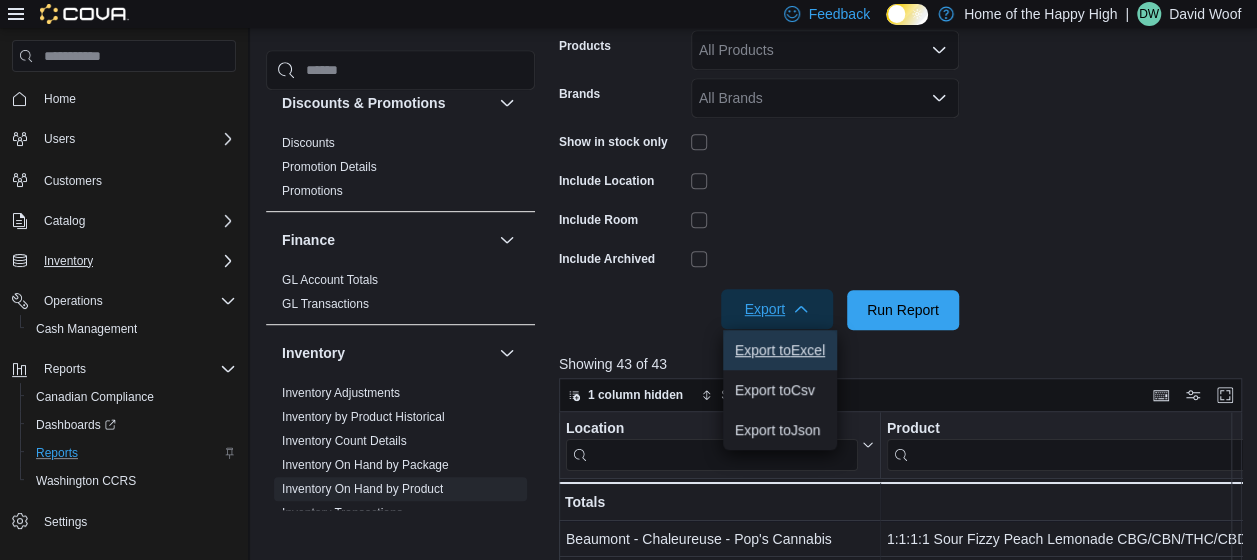 click on "Export to  Excel" at bounding box center (780, 350) 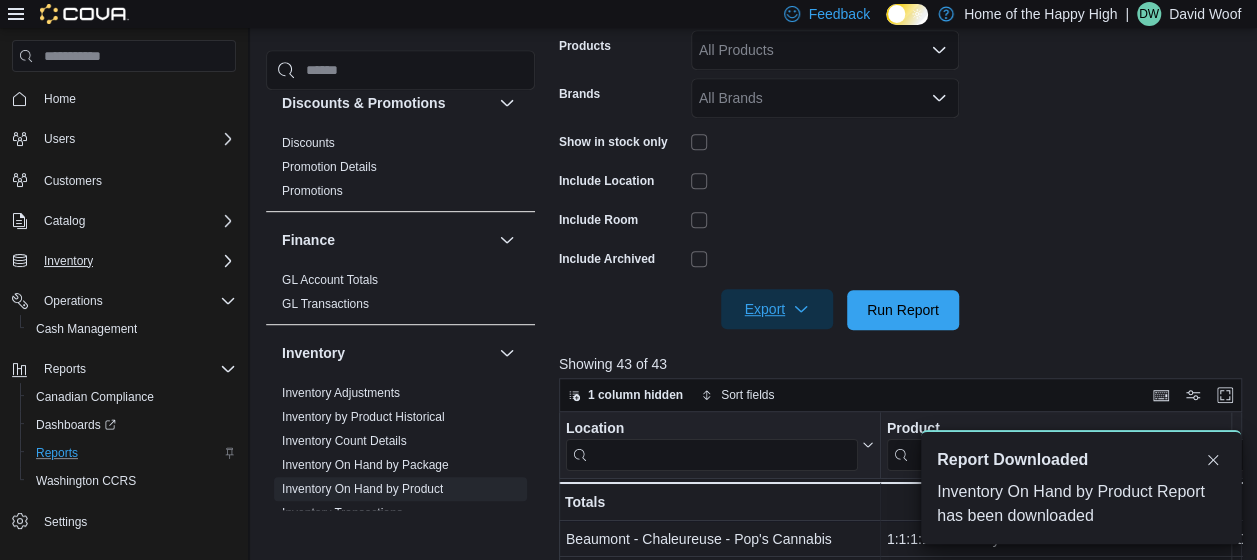 scroll, scrollTop: 0, scrollLeft: 0, axis: both 